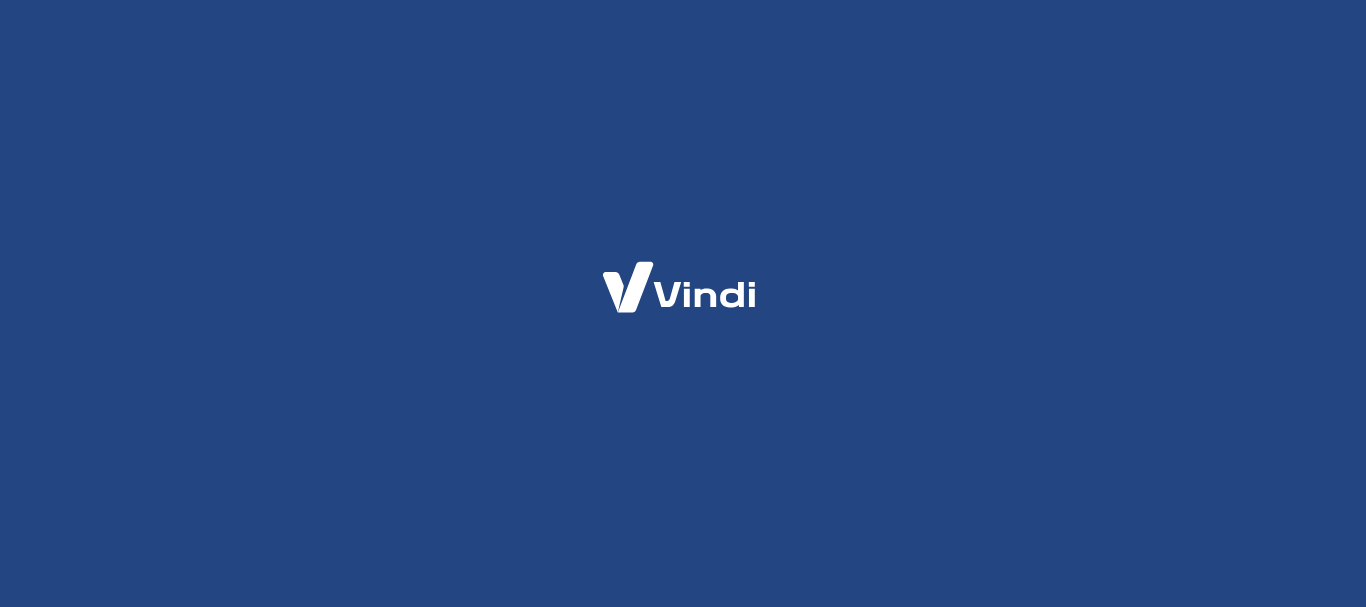 scroll, scrollTop: 0, scrollLeft: 0, axis: both 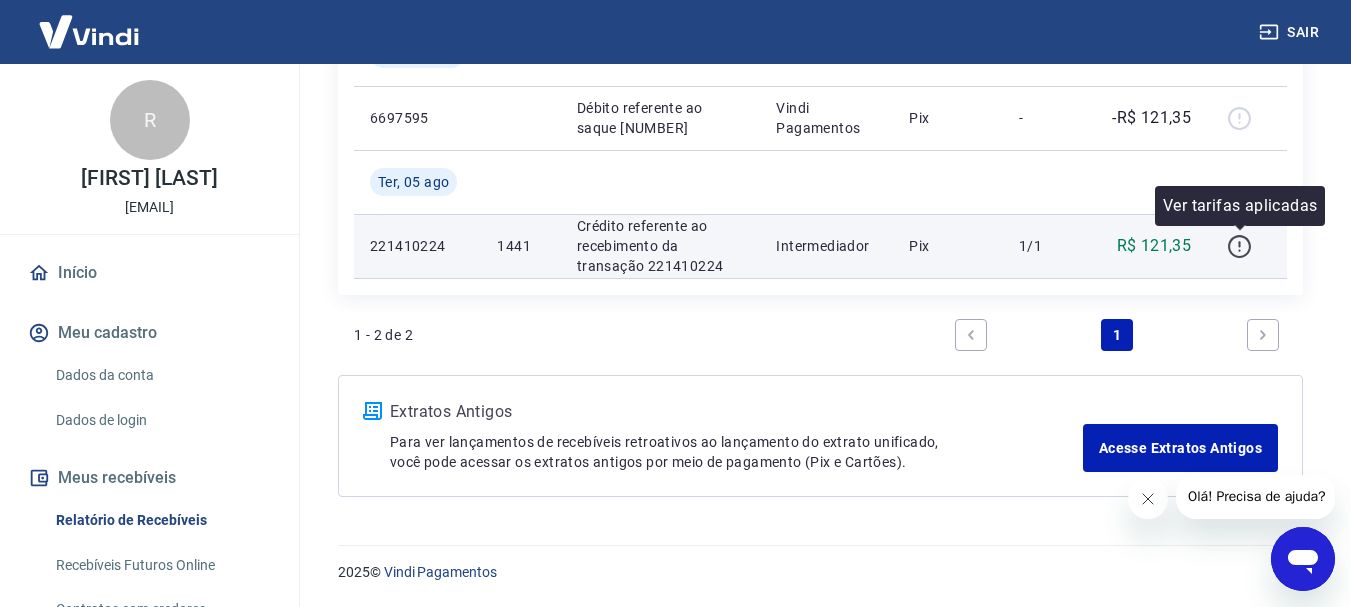 click 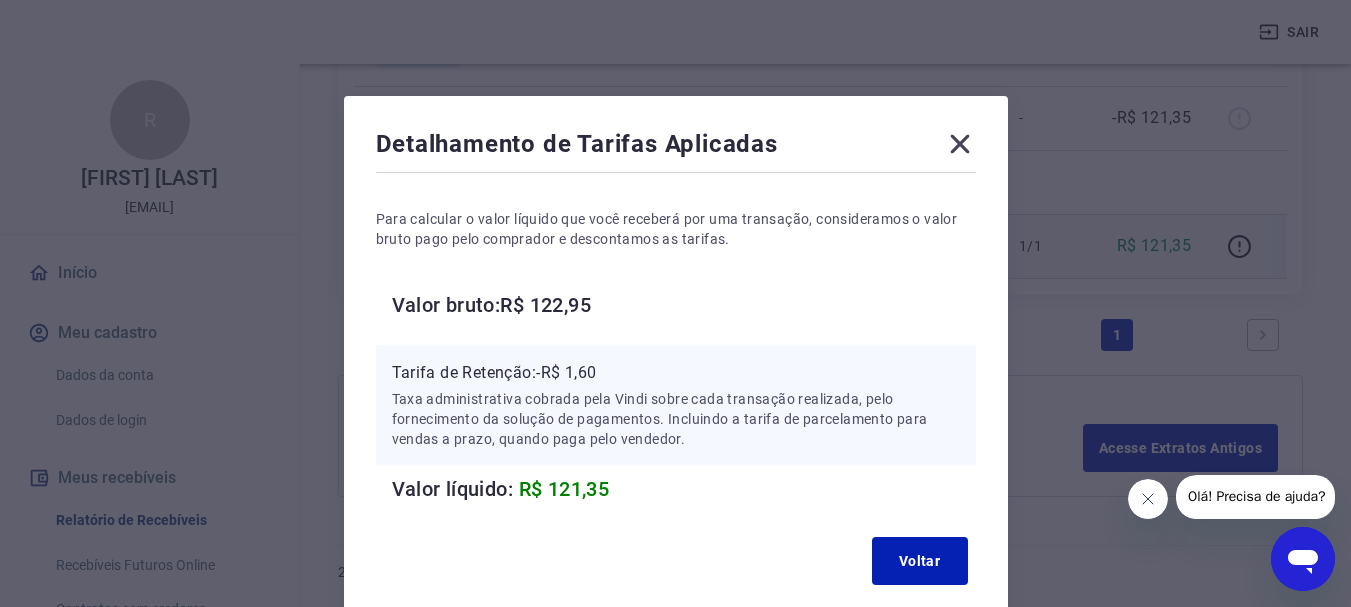 click 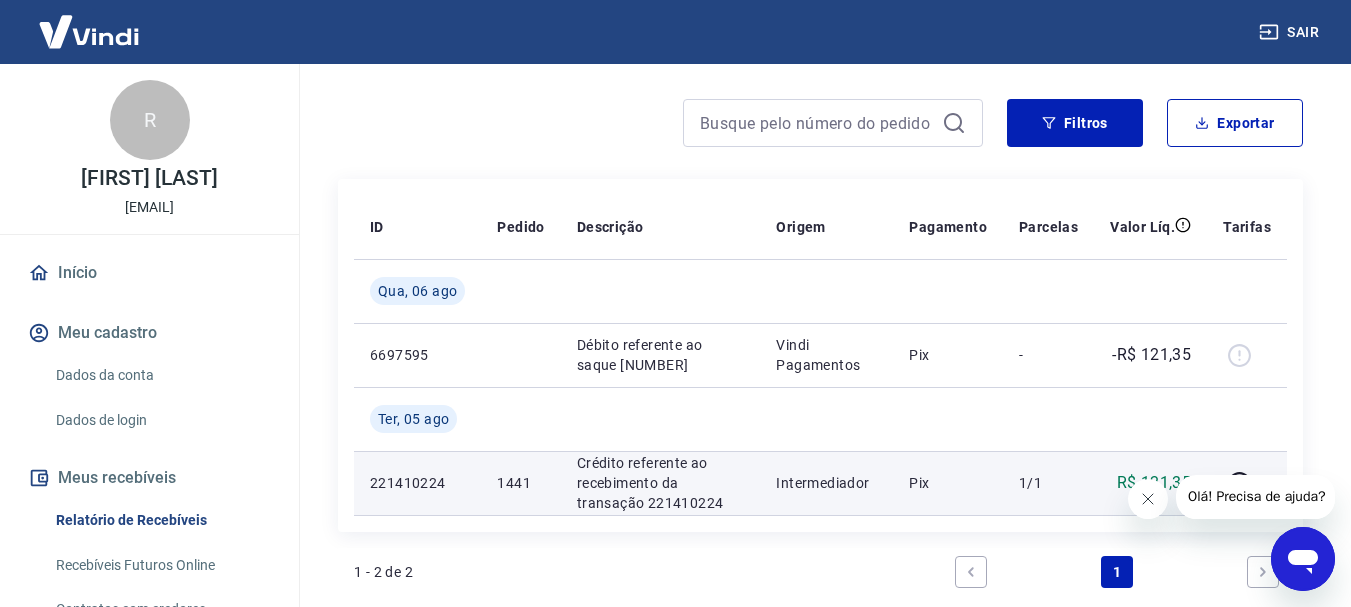 scroll, scrollTop: 157, scrollLeft: 0, axis: vertical 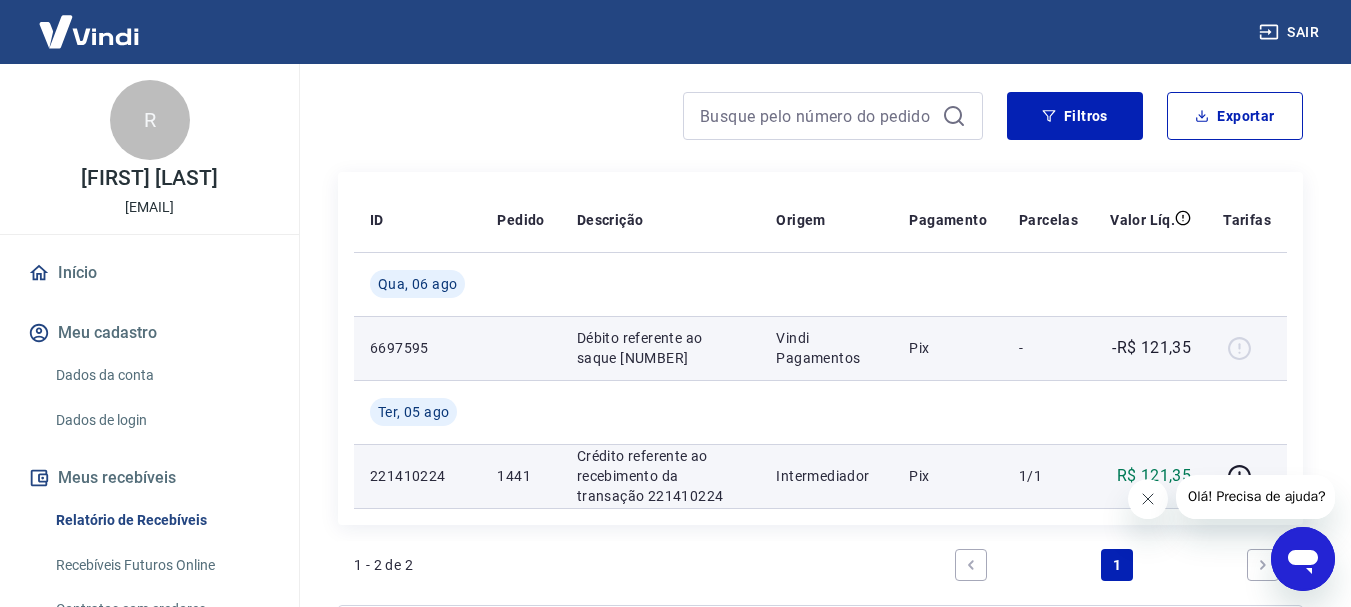 click at bounding box center [1247, 348] 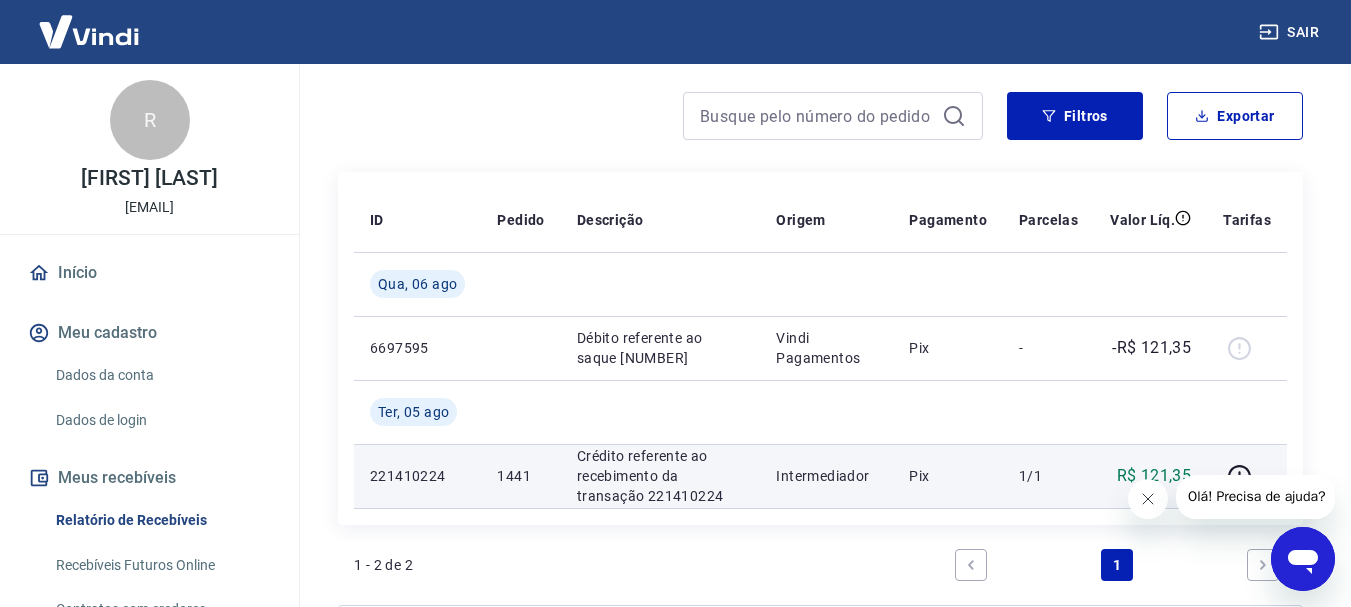 click 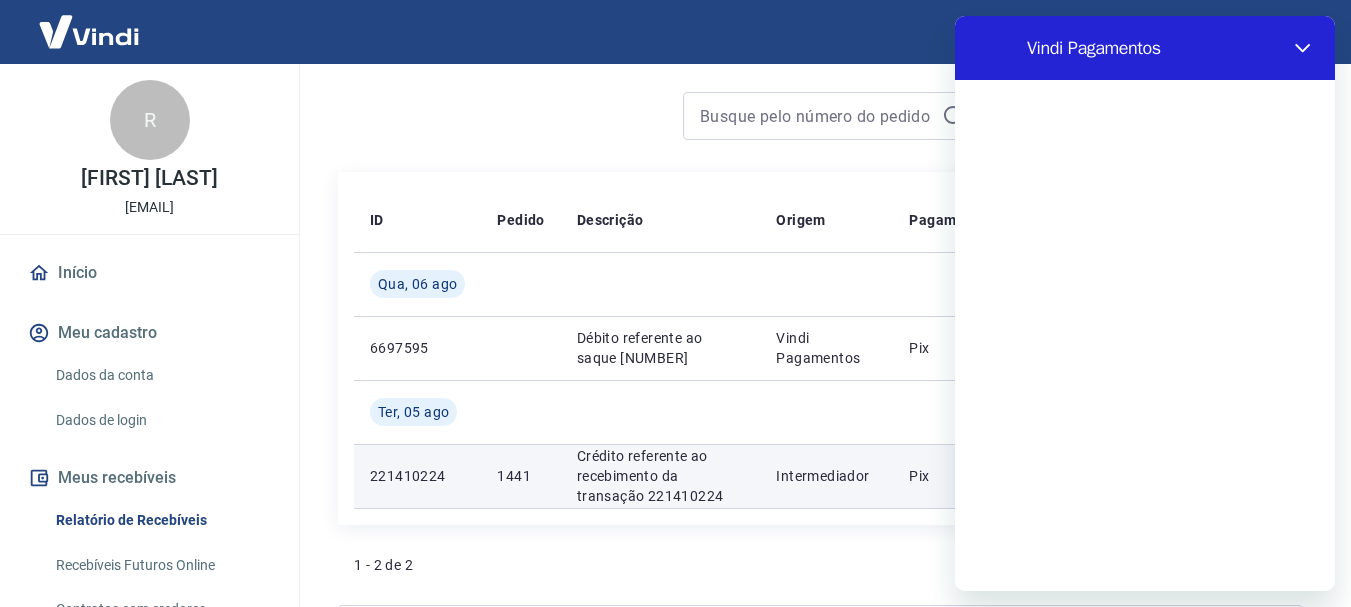 scroll, scrollTop: 0, scrollLeft: 0, axis: both 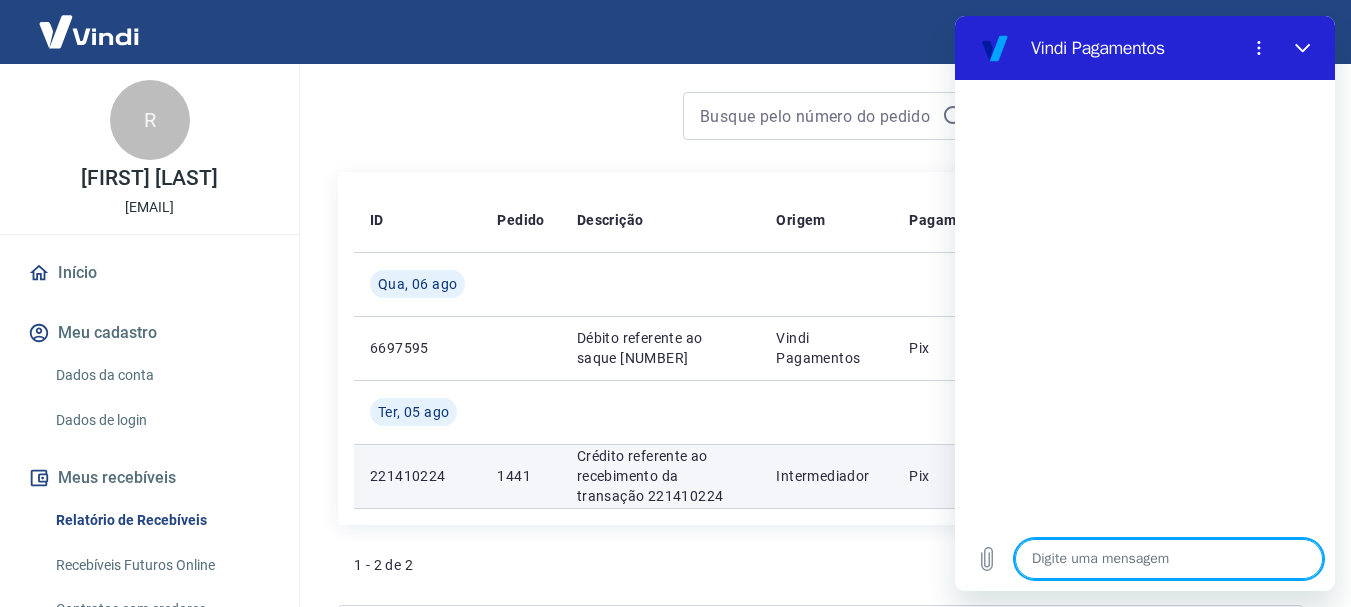 type on "O" 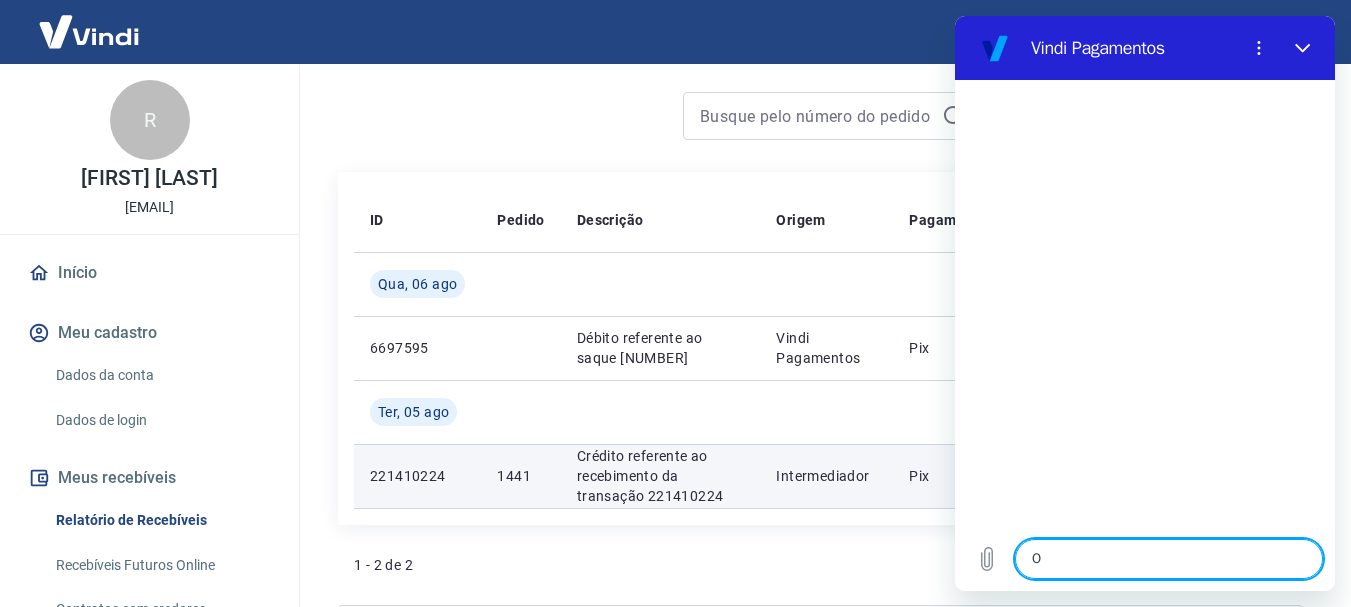 type on "x" 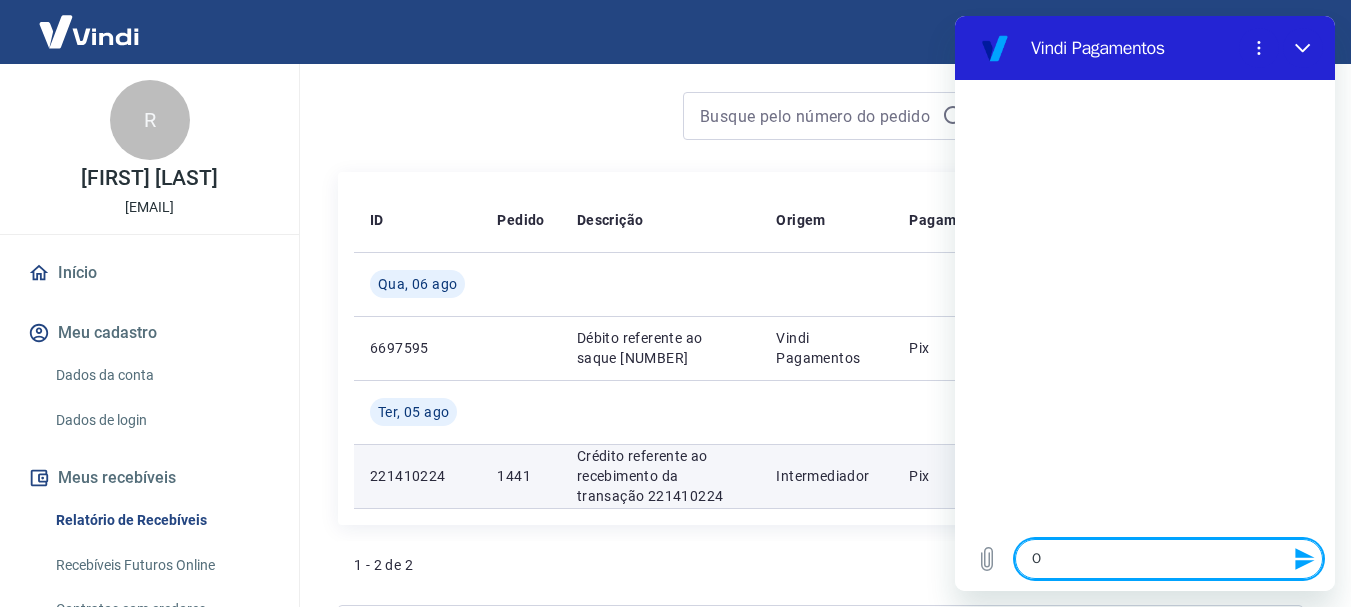 type on "Ol" 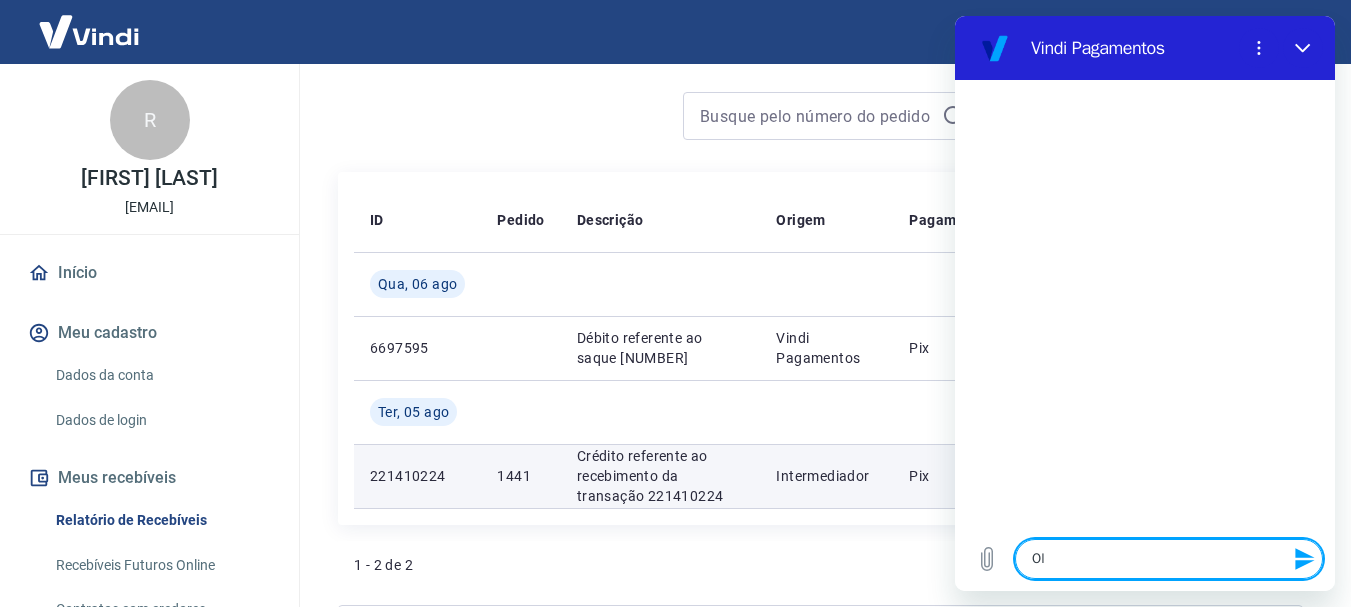 type on "Olá" 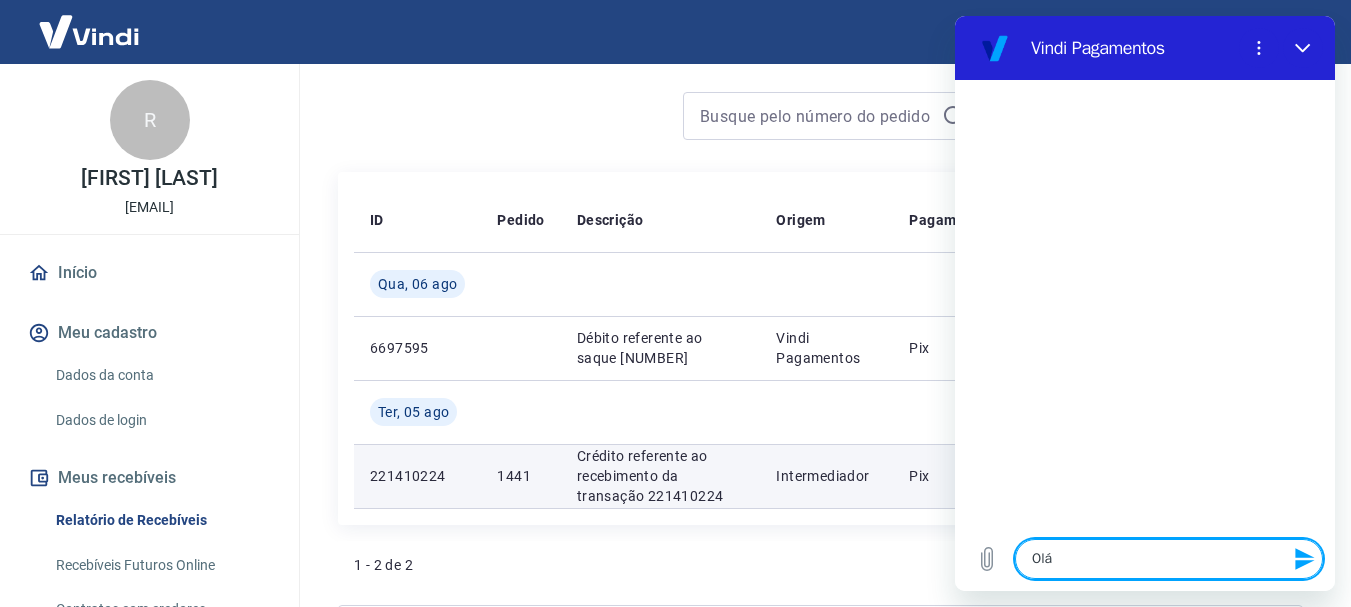 type on "Olá," 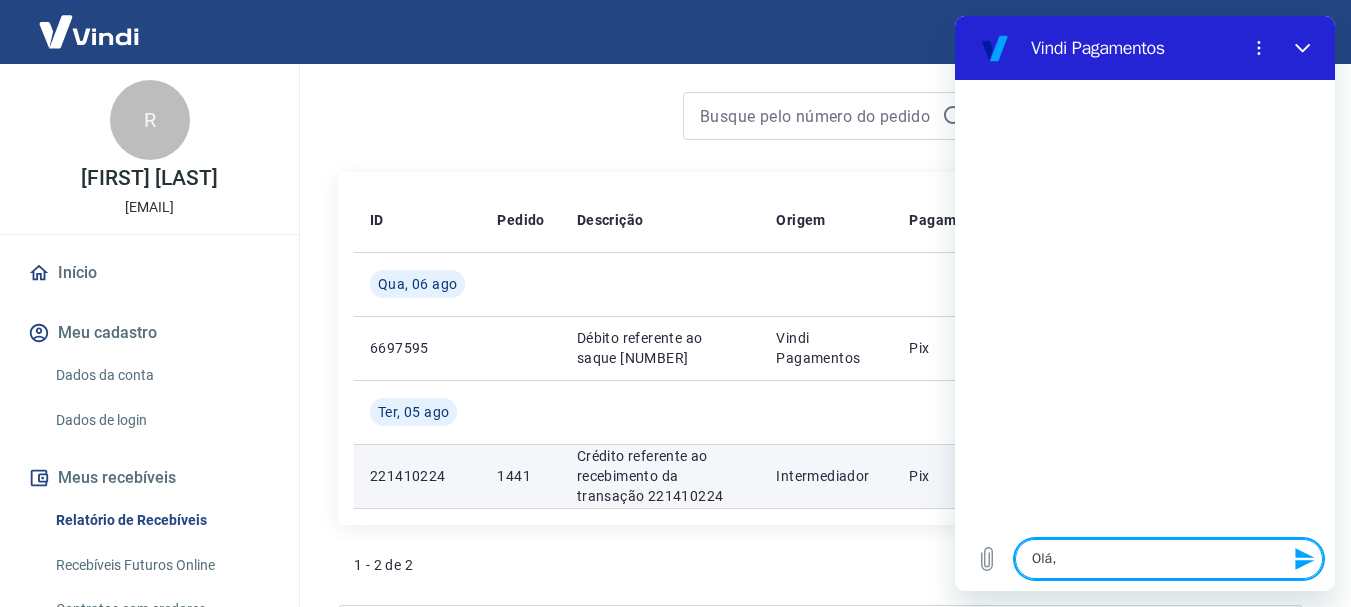 type on "Olá," 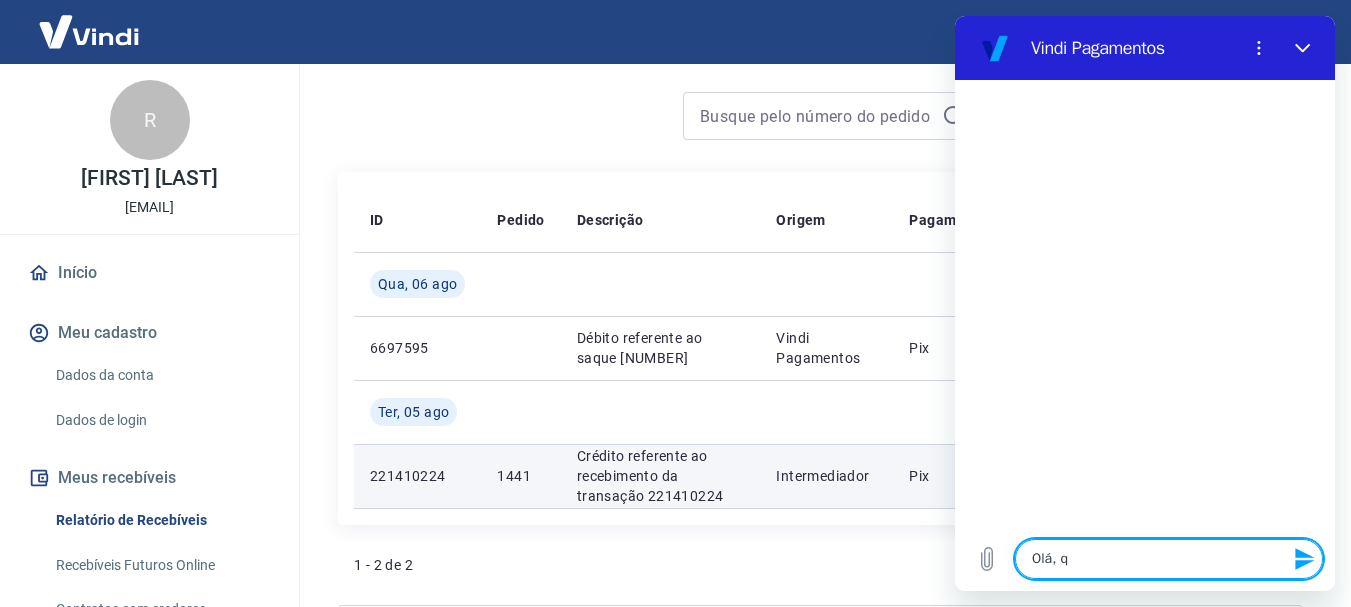 type on "Olá, qu" 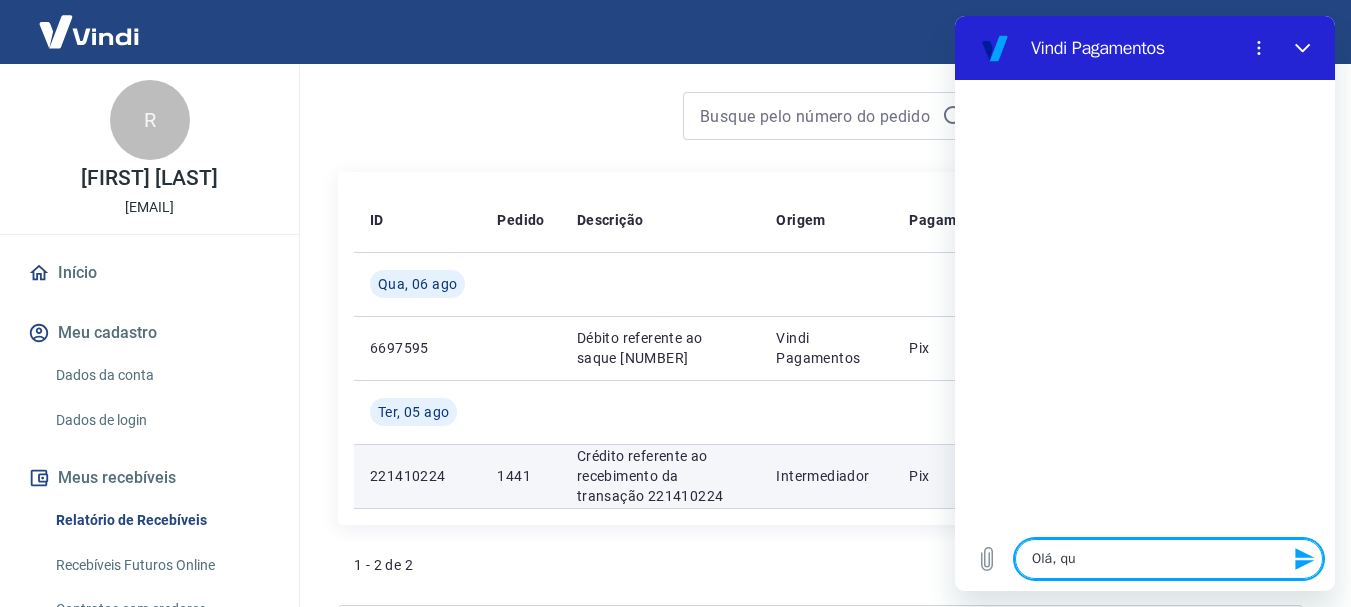 type on "x" 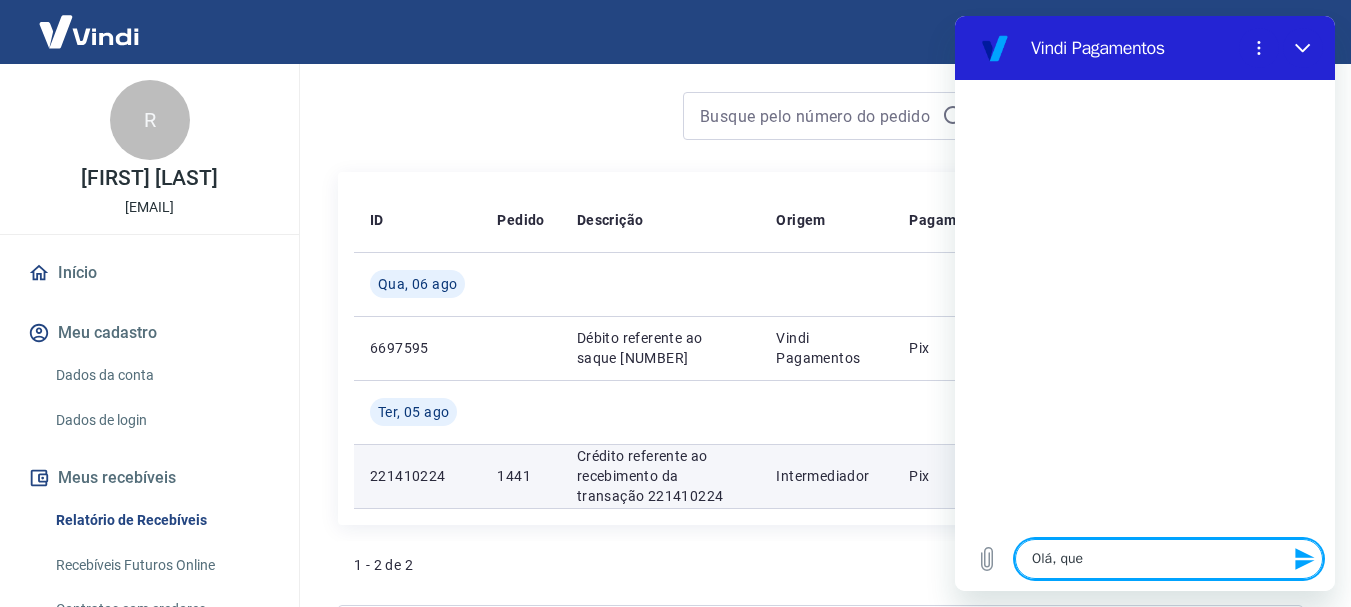 type on "Olá, quer" 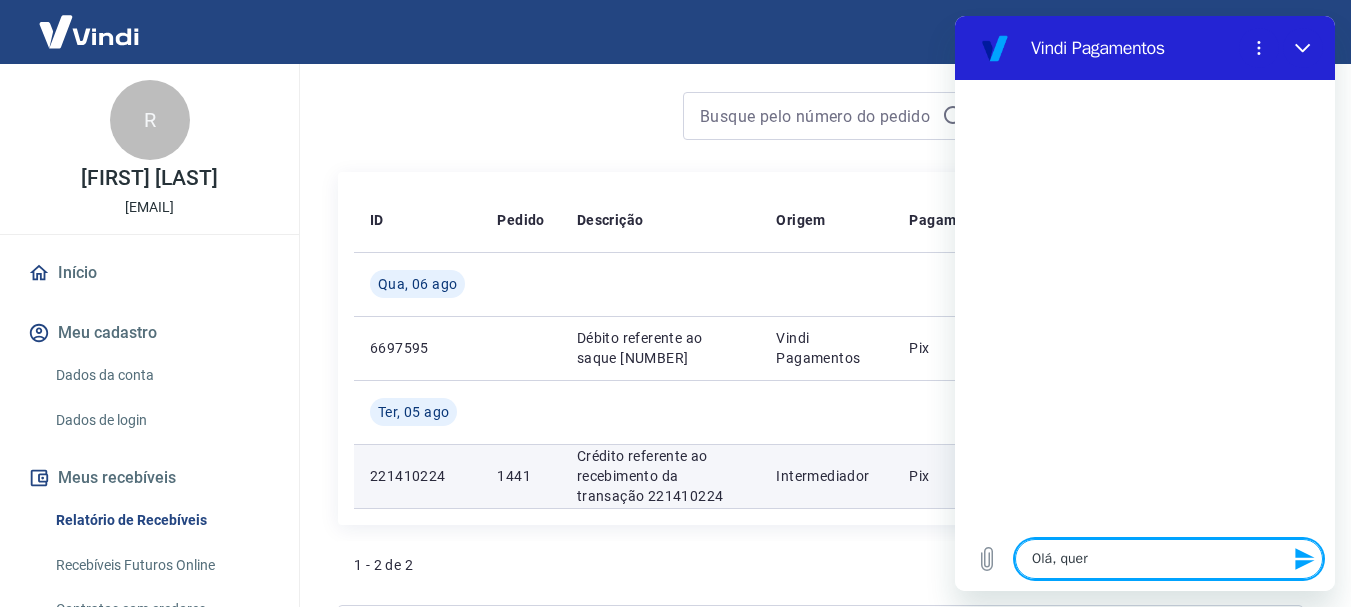 type on "Olá, quero" 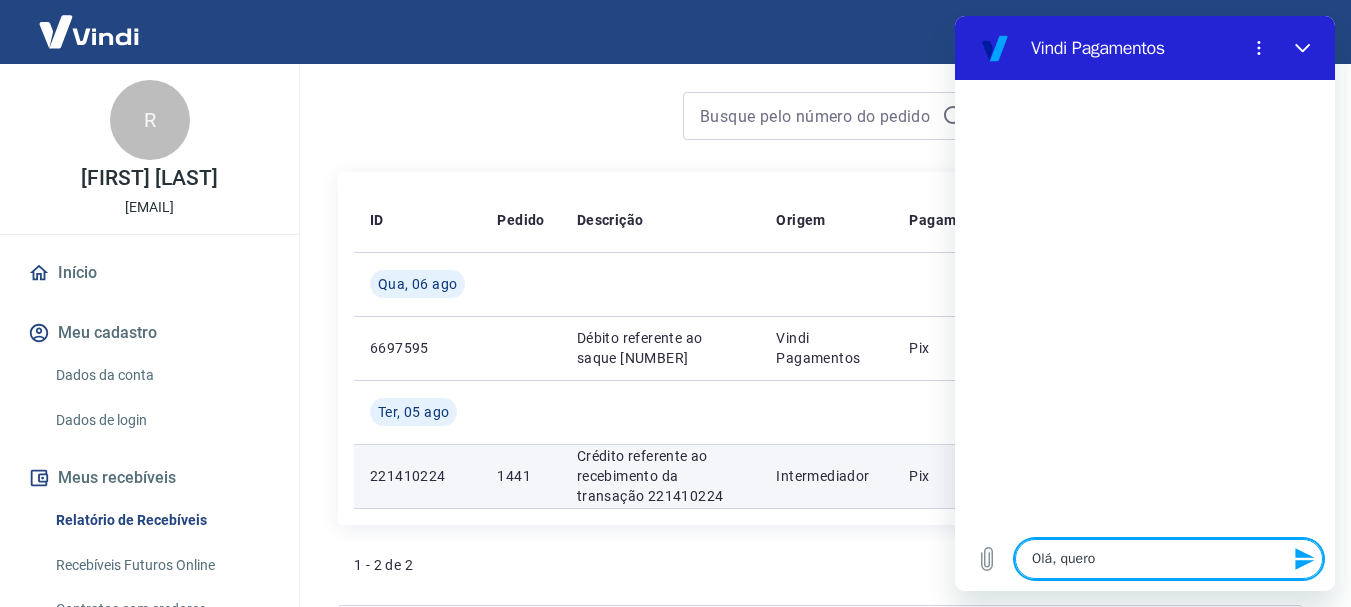 type on "Olá, quero" 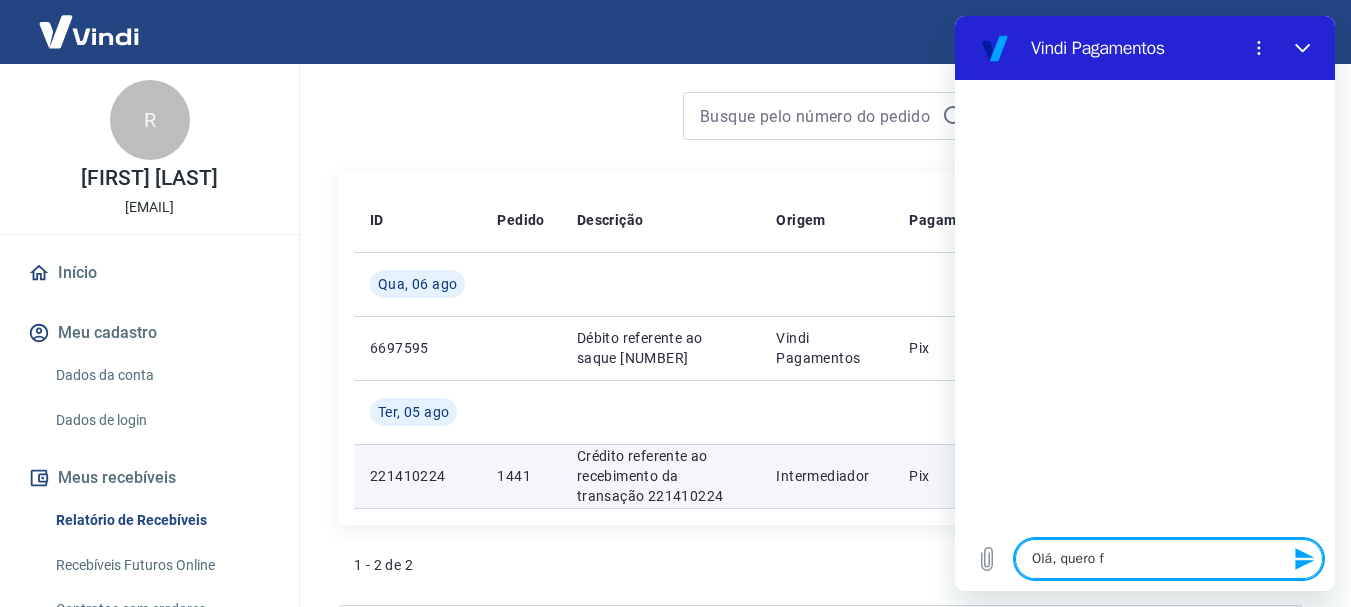 type on "Olá, quero fa" 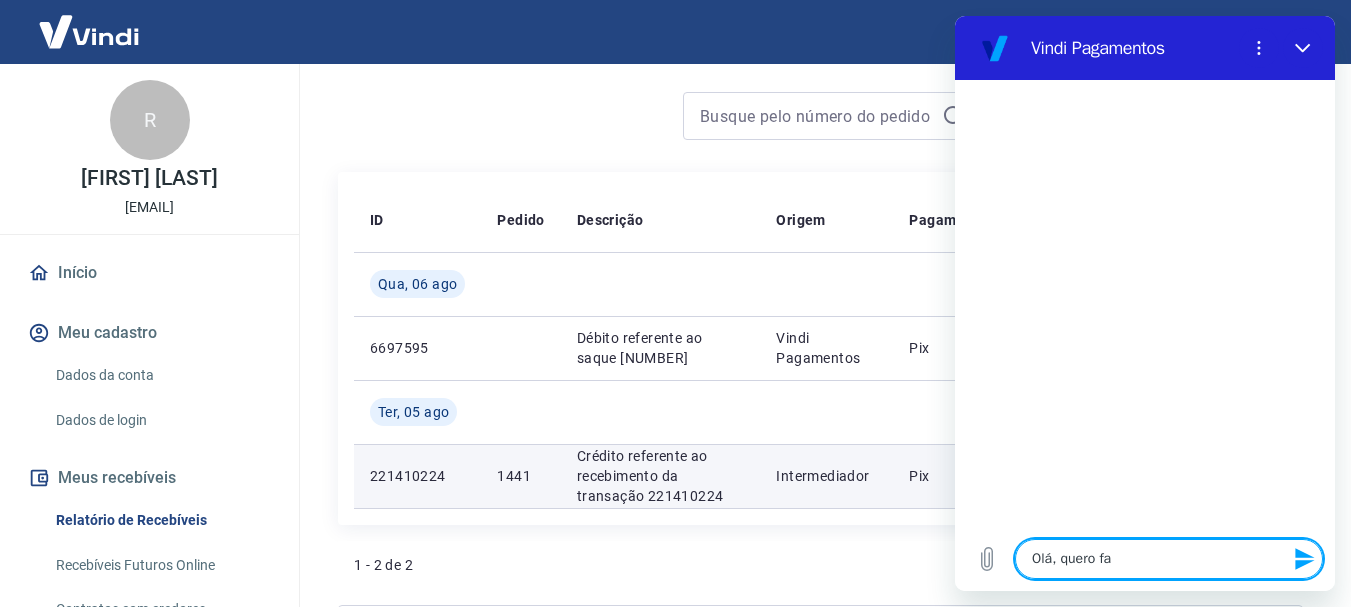 type on "Olá, quero fal" 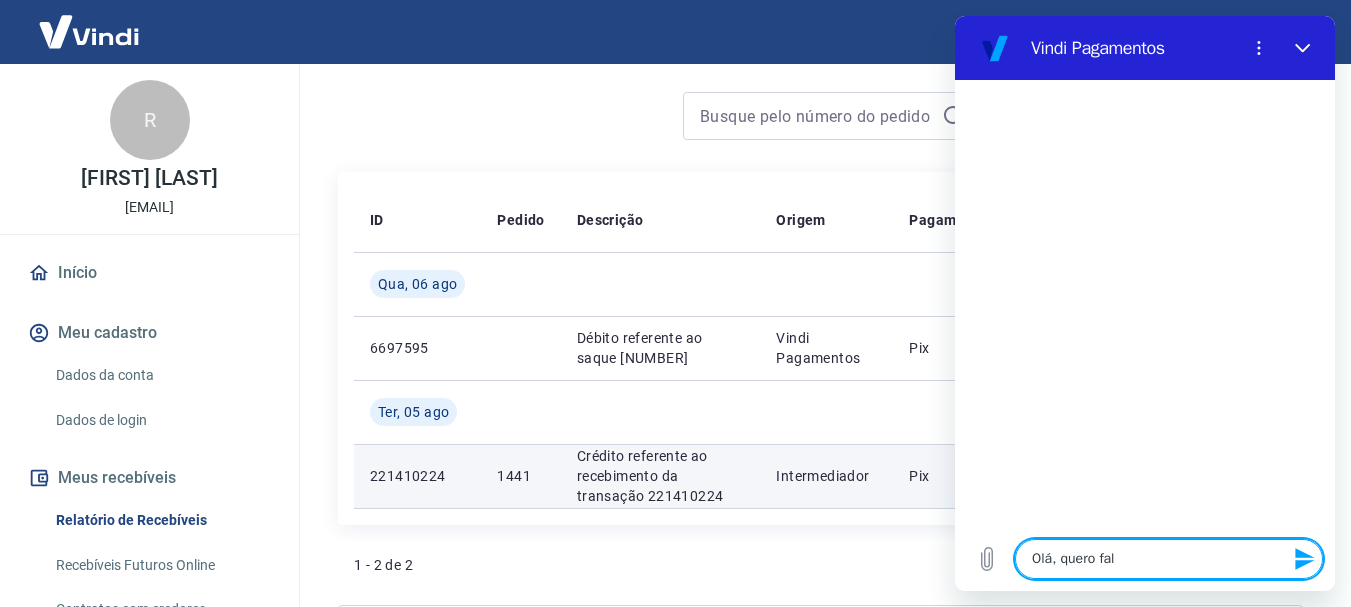 type on "Olá, quero fala" 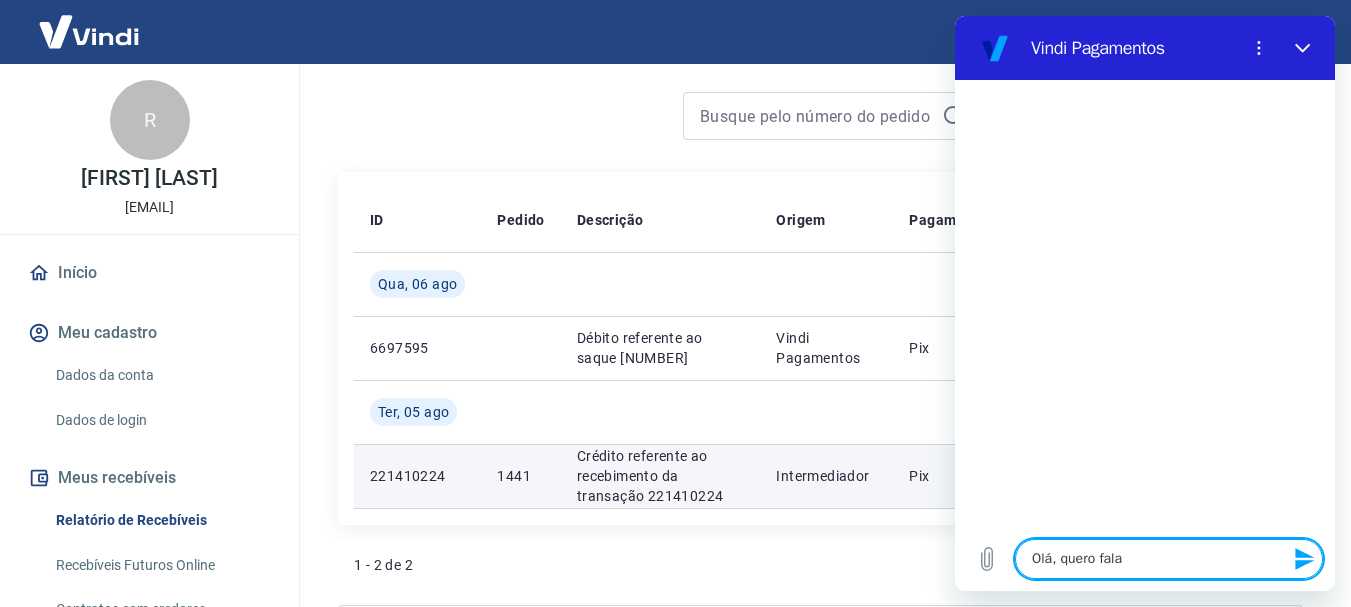 type on "Olá, quero falar" 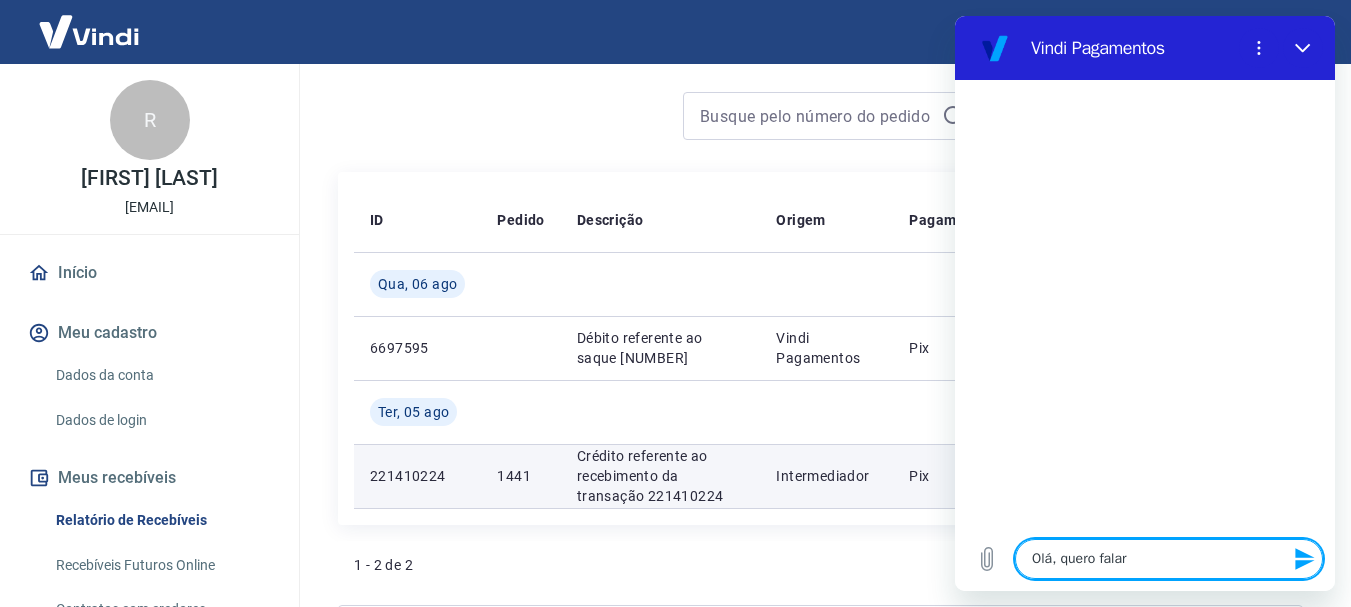type on "x" 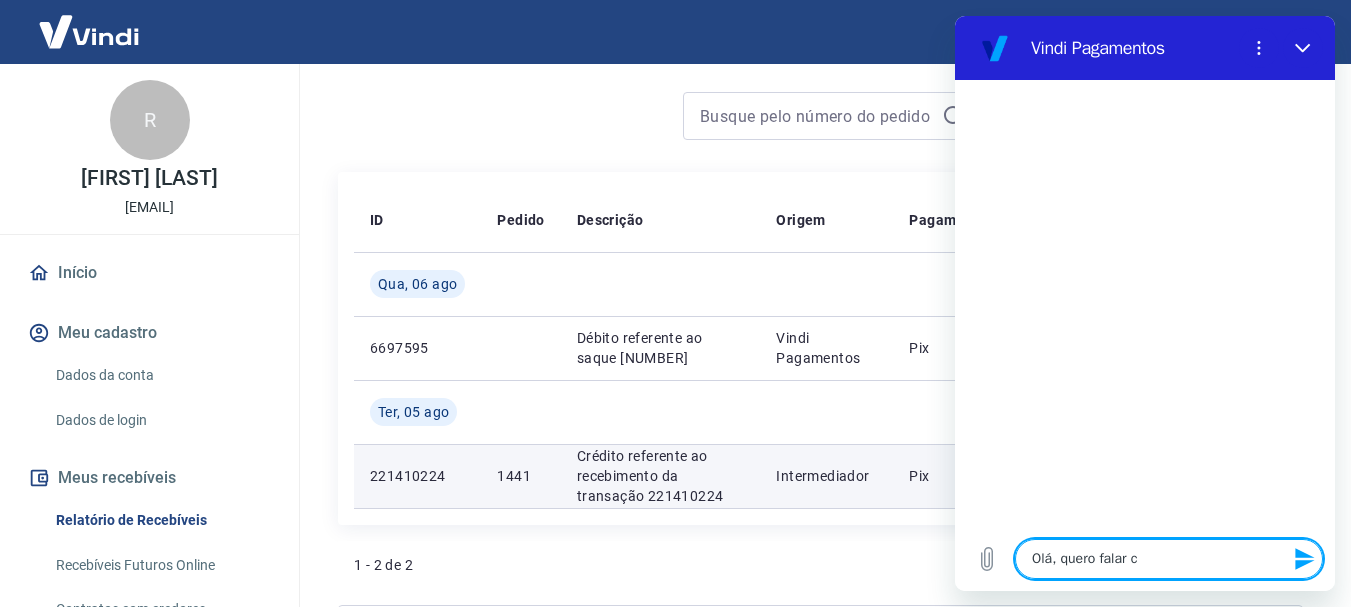 type on "Olá, quero falar c" 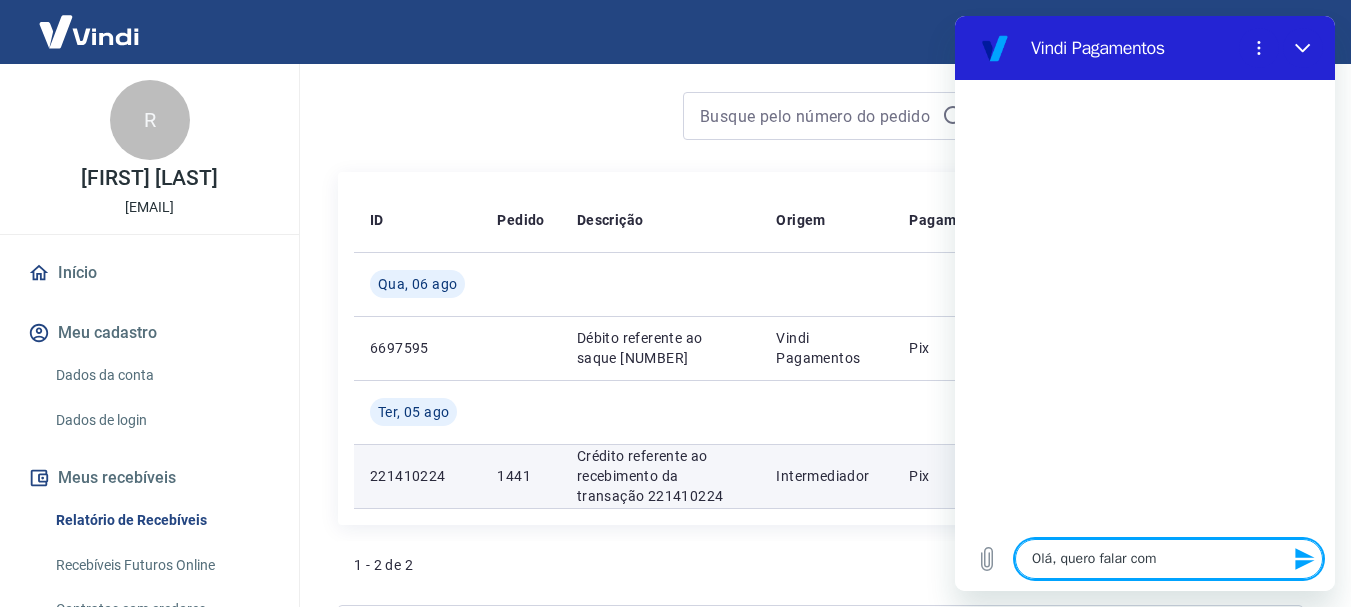 type on "Olá, quero falar com" 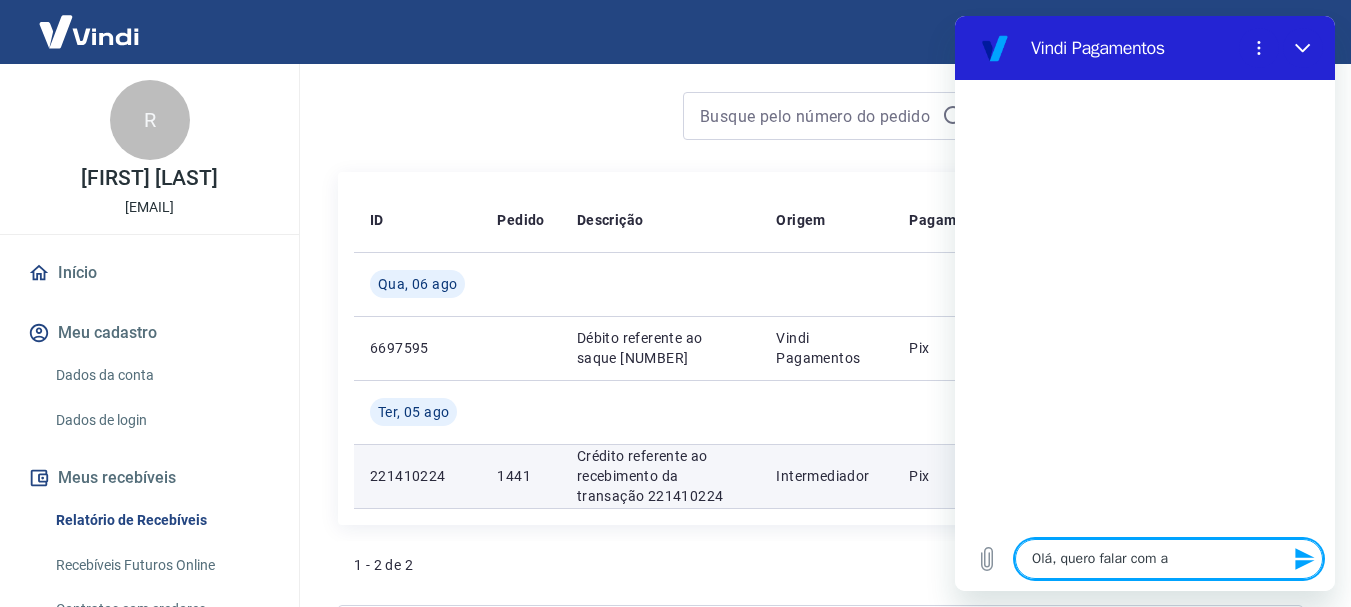 type on "Olá, quero falar com at" 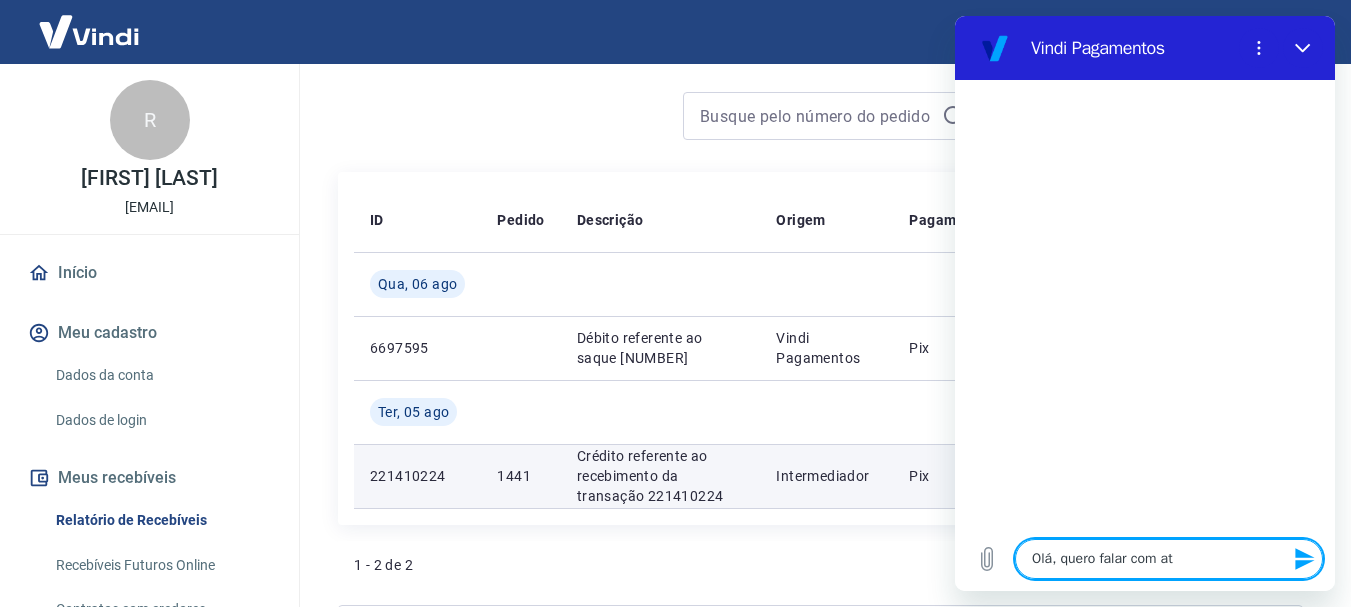 type on "Olá, quero falar com ate" 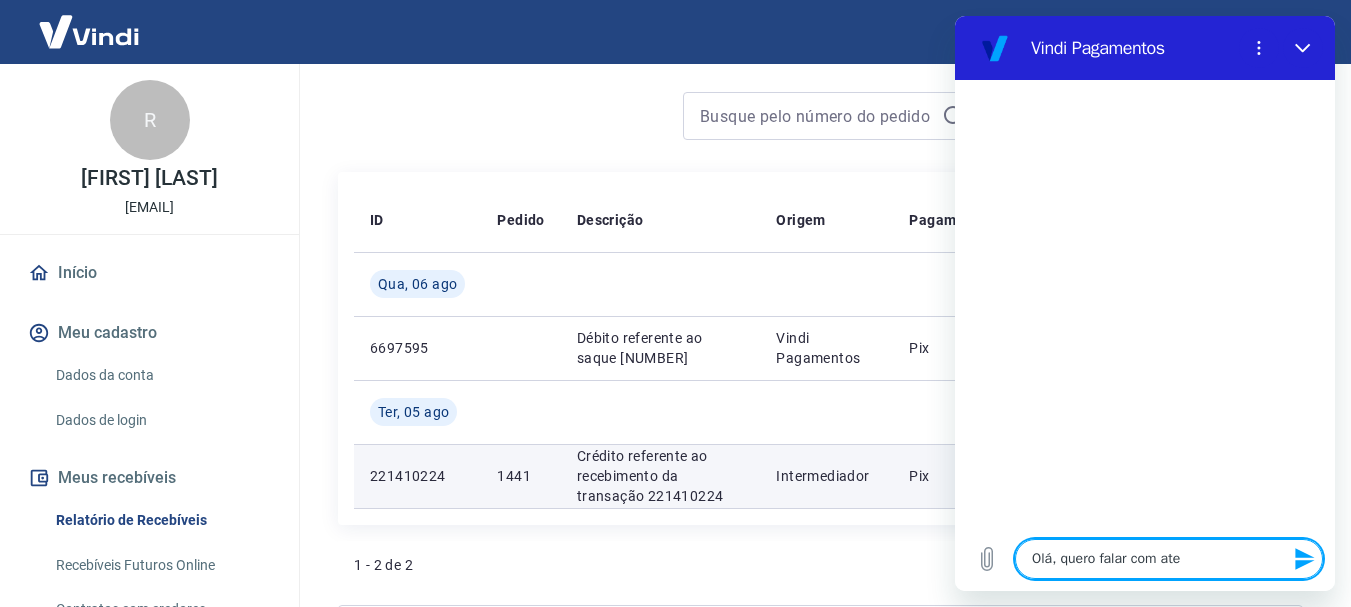 type on "Olá, quero falar com aten" 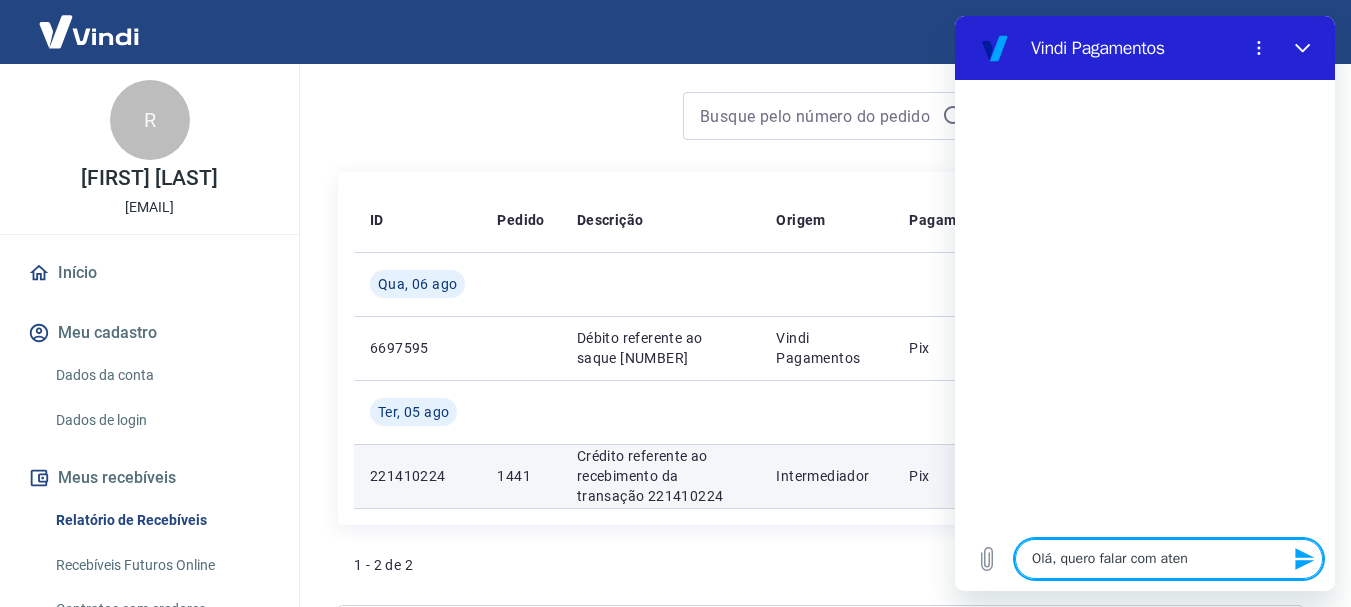 type on "Olá, quero falar com atend" 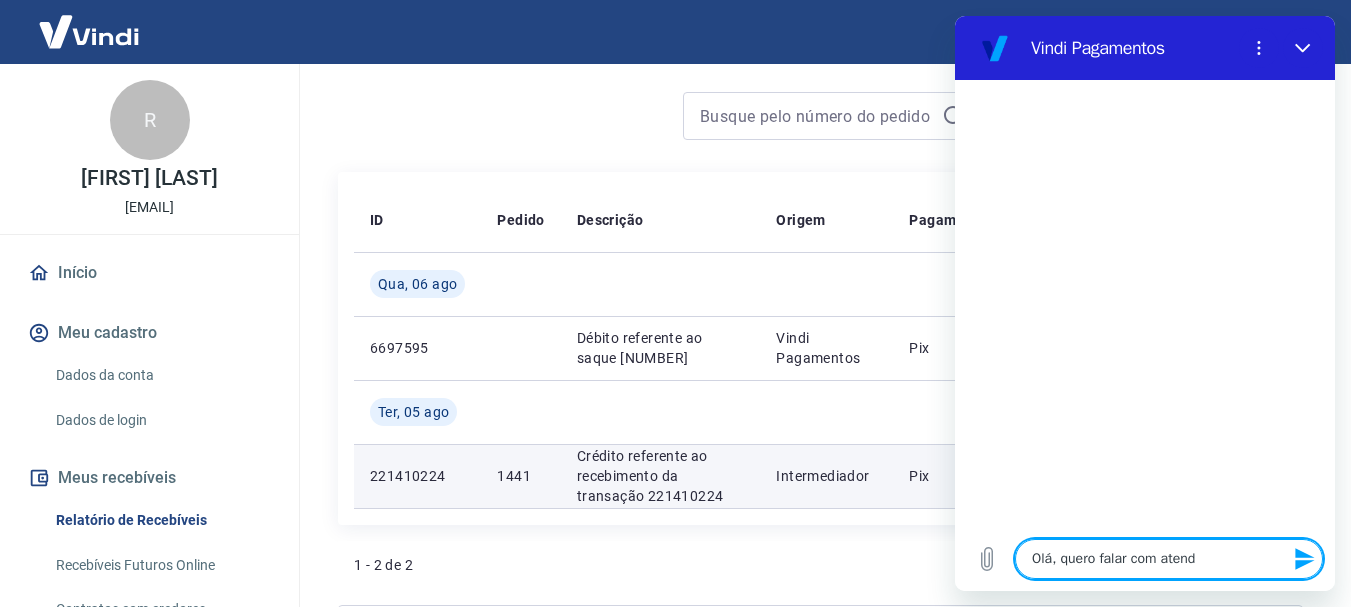 type on "Olá, quero falar com atendn" 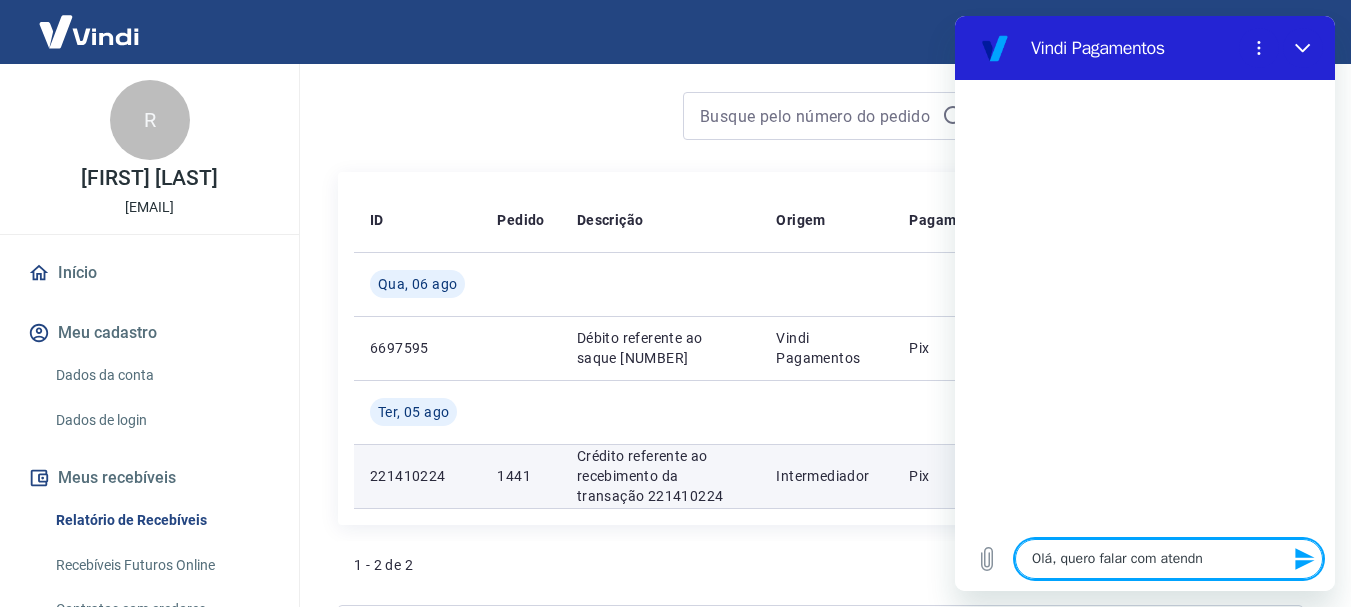 type on "Olá, quero falar com atendne" 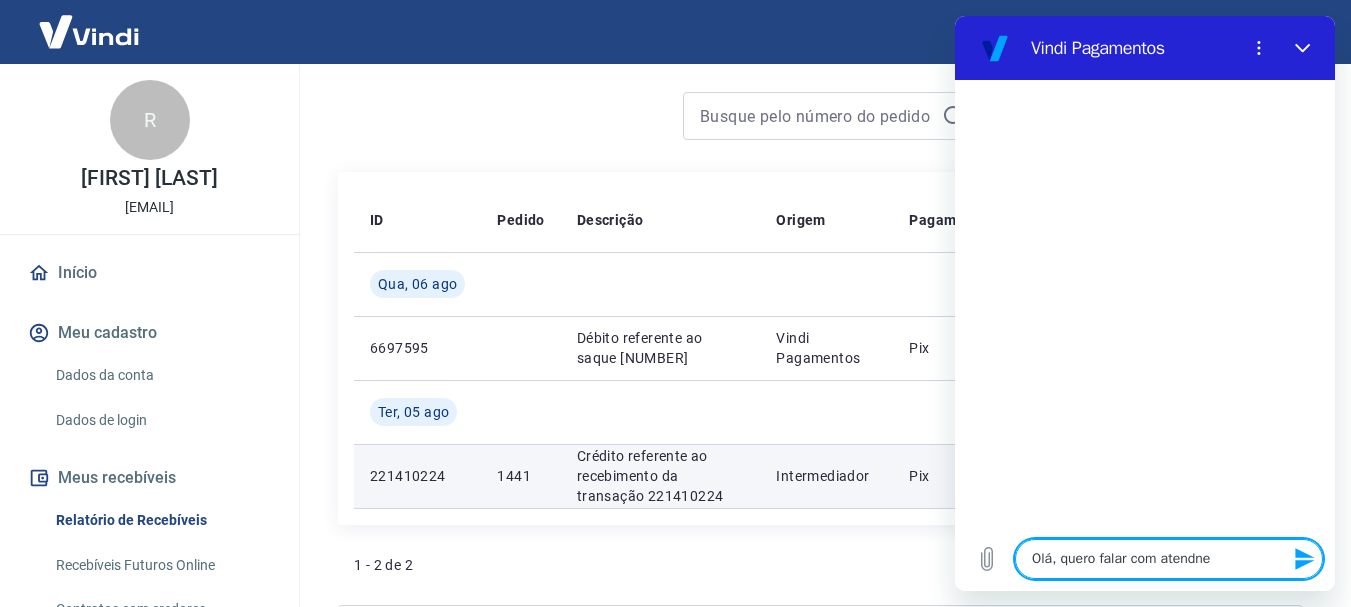 type on "x" 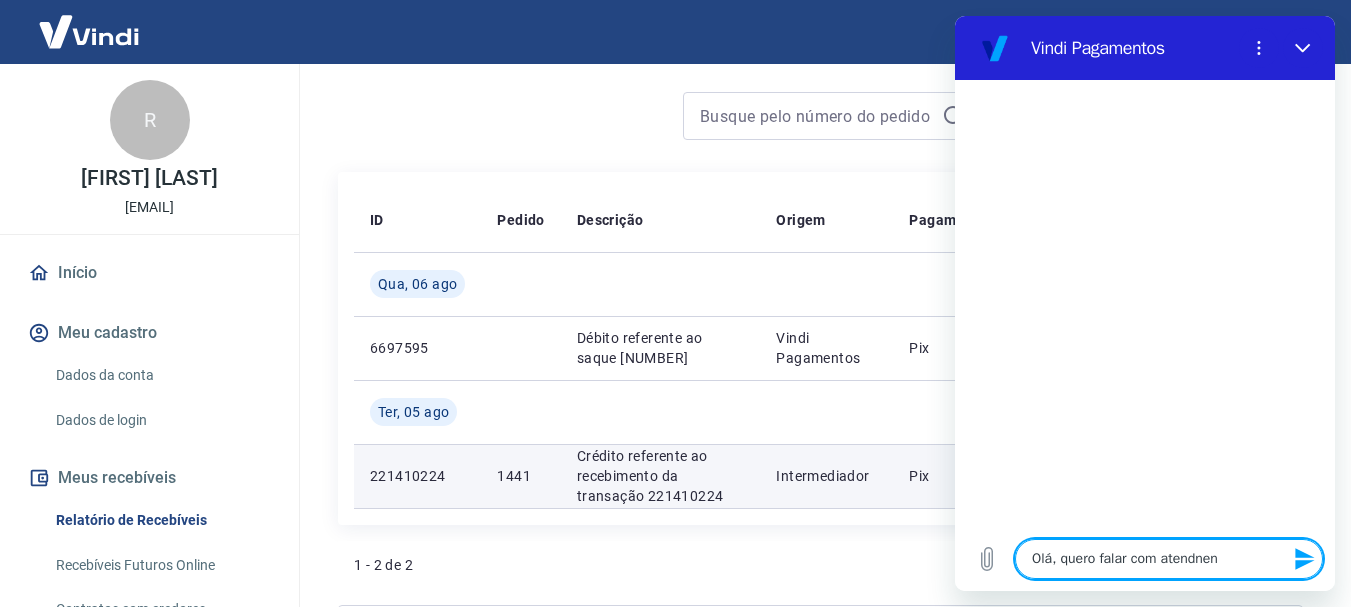 type on "Olá, quero falar com atendnent" 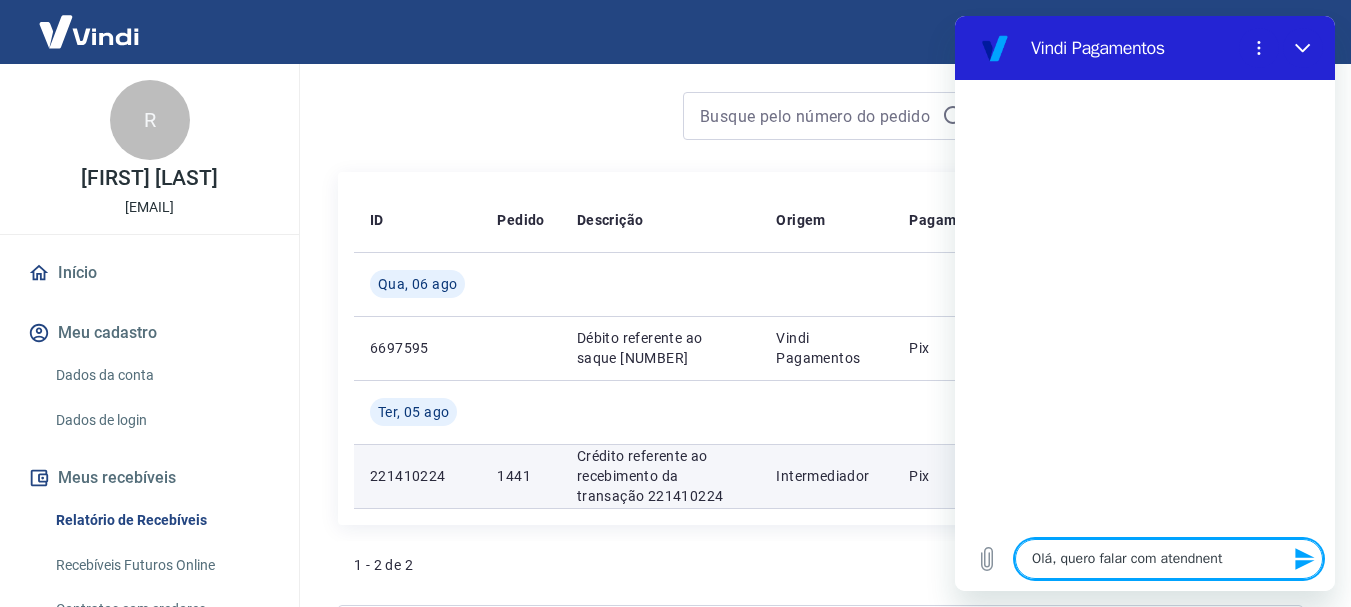 type on "Olá, quero falar com atendnente" 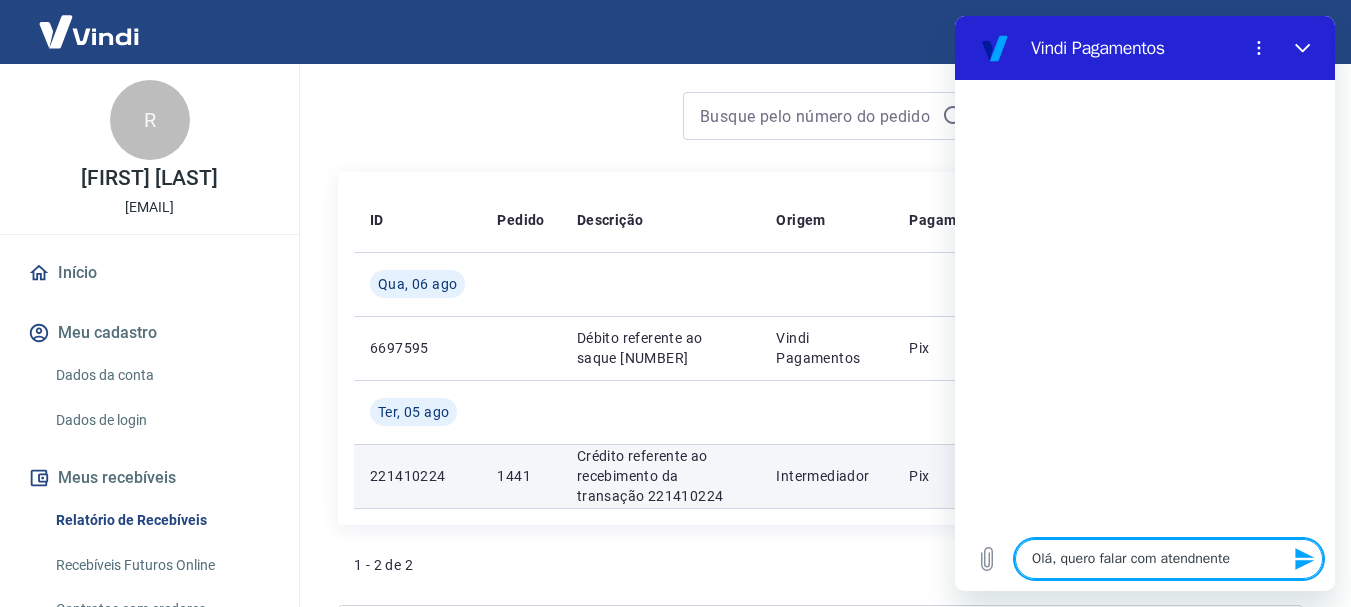 type on "Olá, quero falar com atendnent" 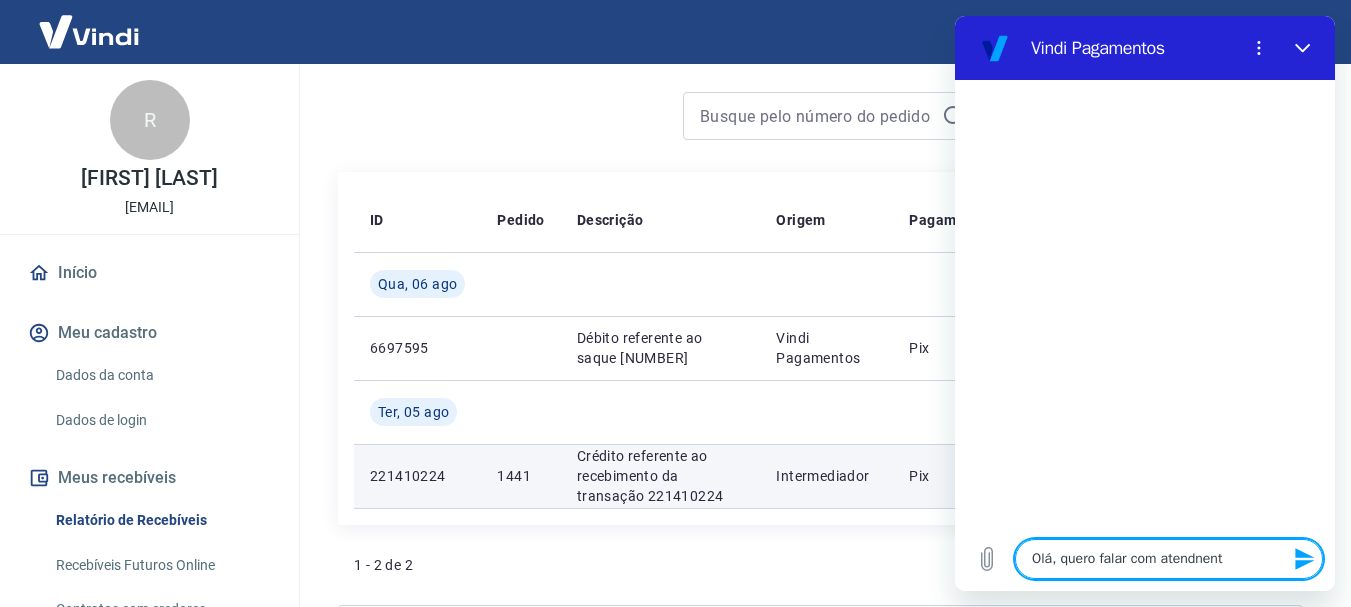 type on "Olá, quero falar com atendnen" 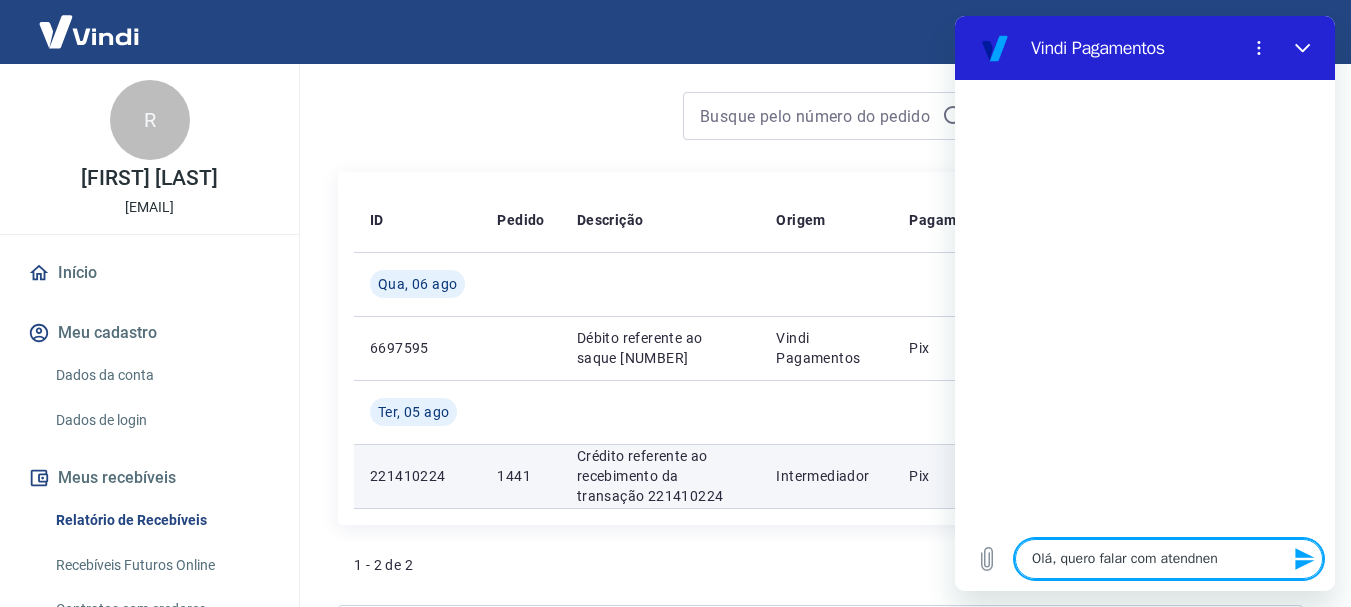 type on "Olá, quero falar com atendne" 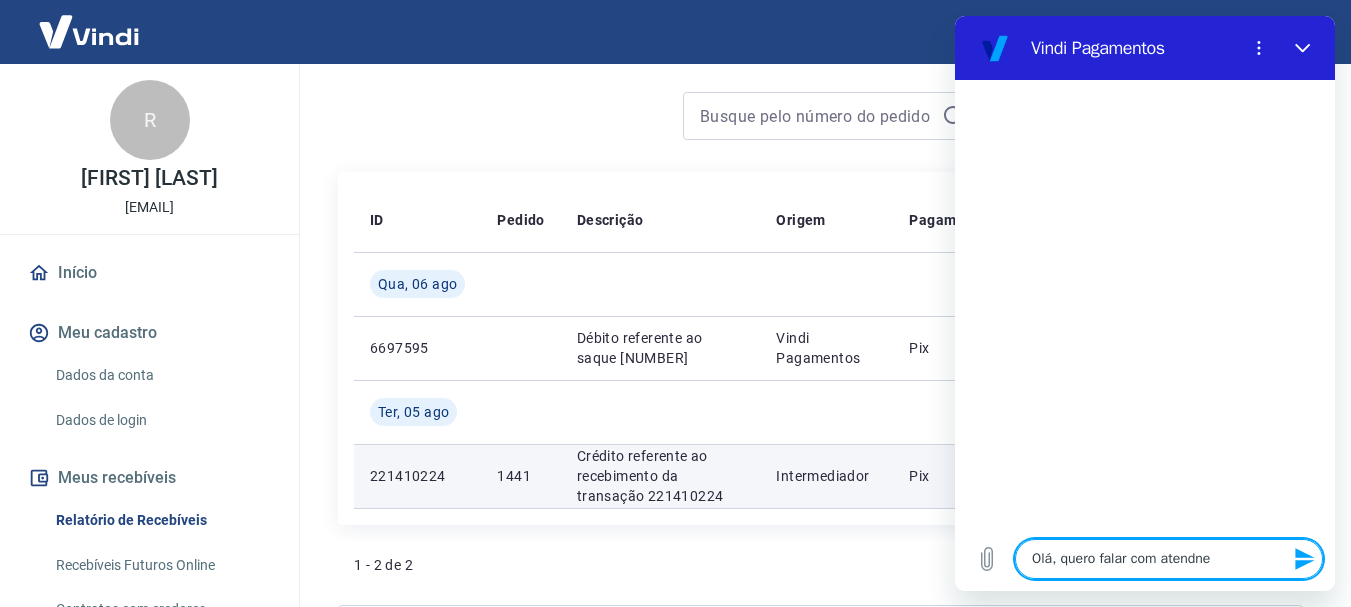 type on "Olá, quero falar com atendn" 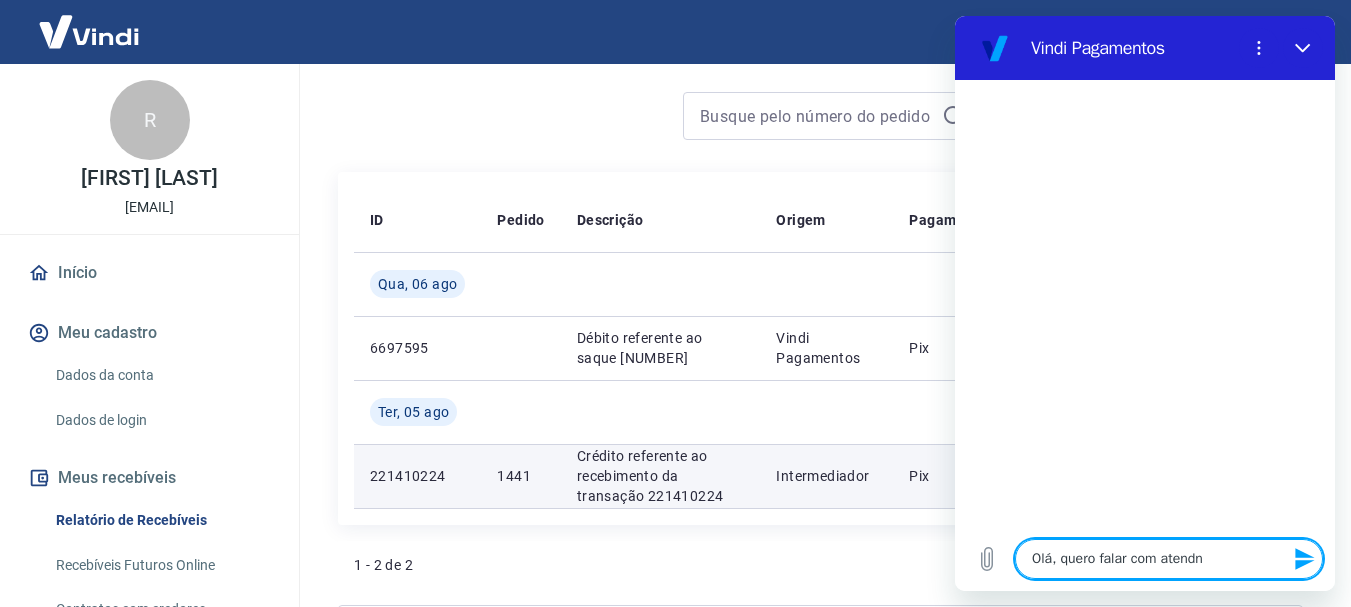 type on "Olá, quero falar com atend" 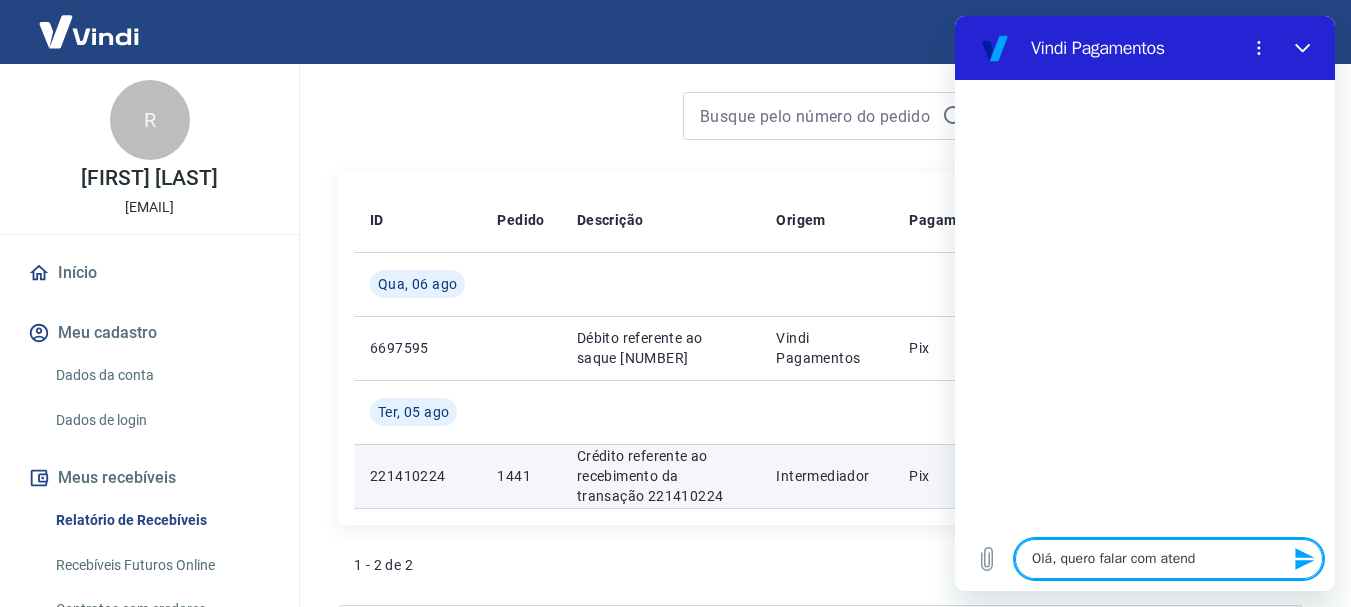type on "x" 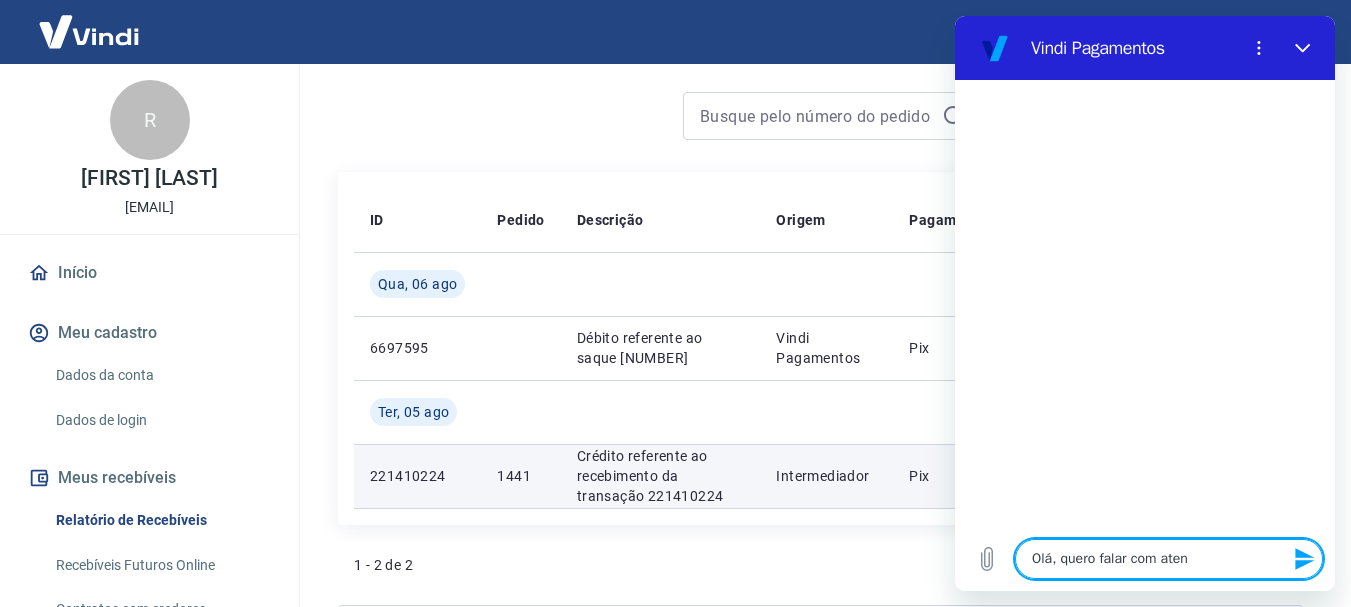 type on "Olá, quero falar com atend" 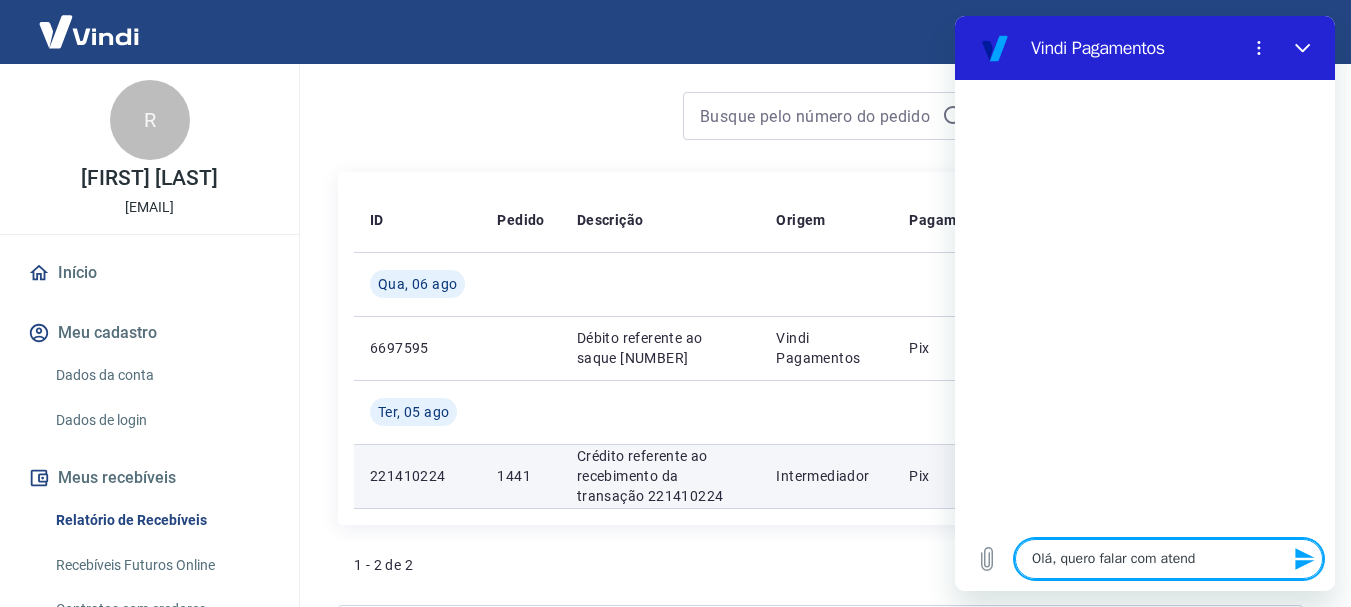 type on "Olá, quero falar com atende" 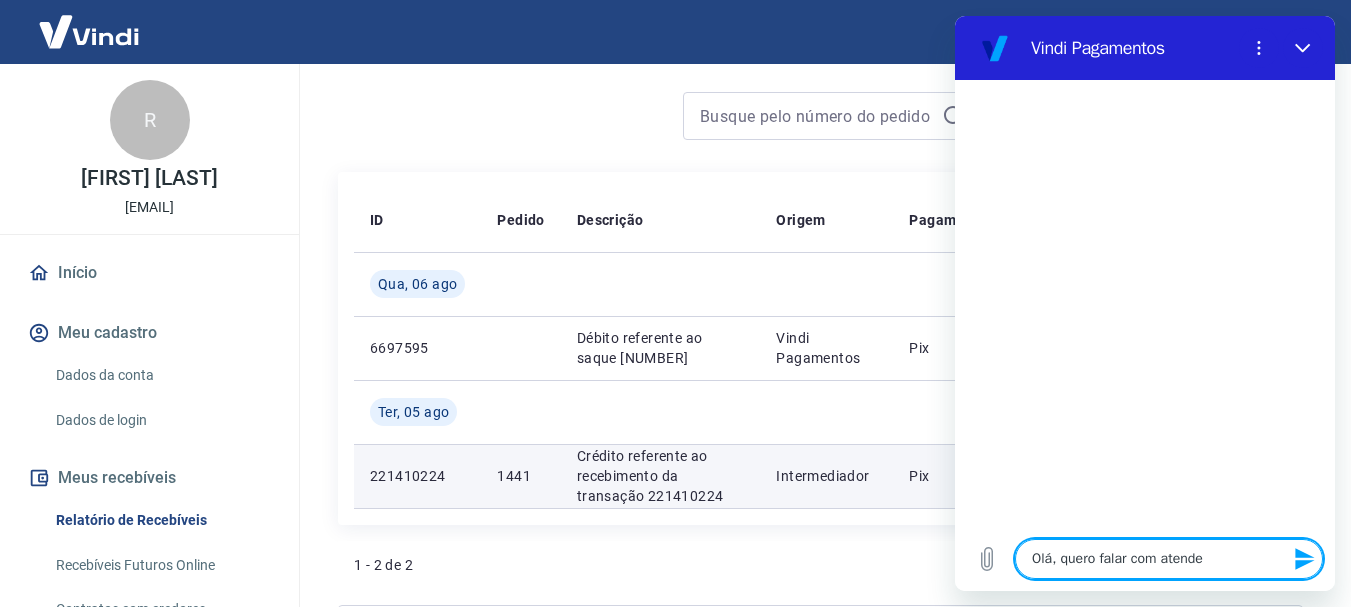 type on "Olá, quero falar com atenden" 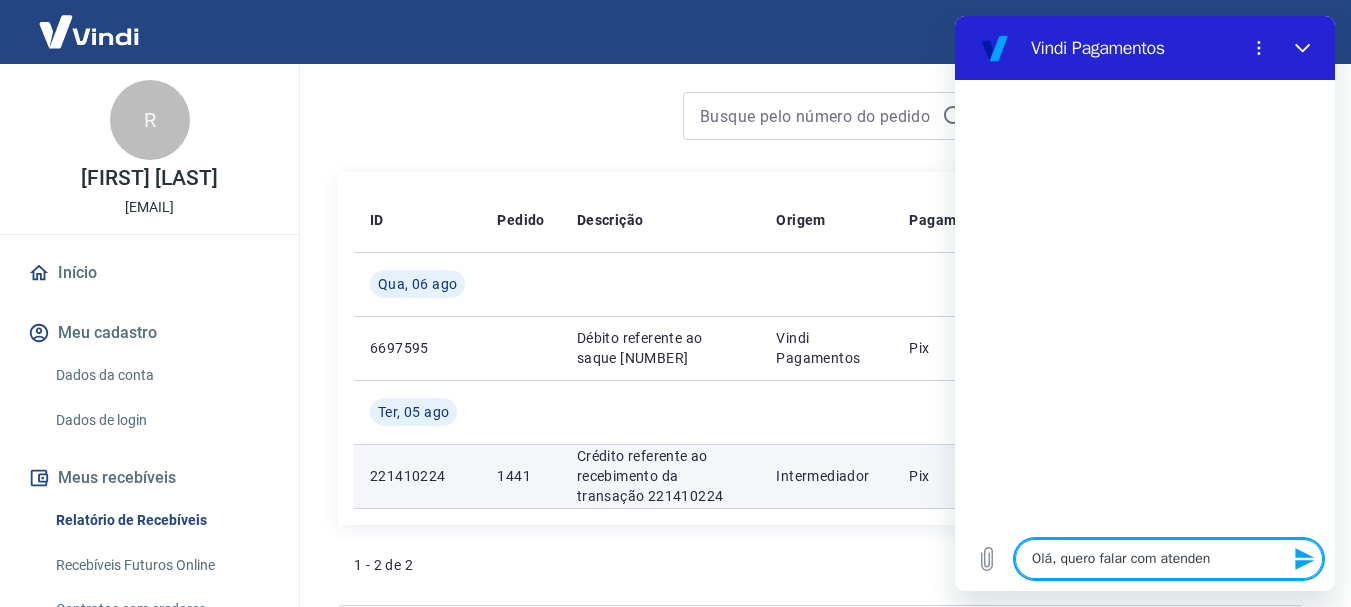 type on "Olá, quero falar com atendent" 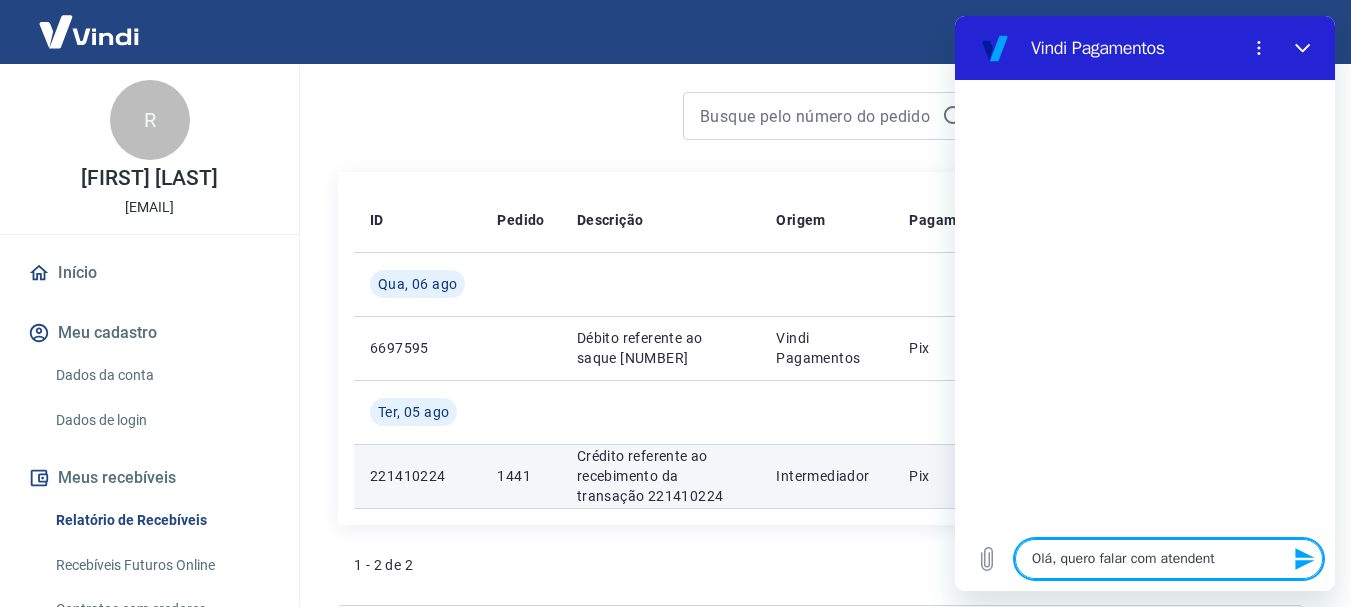 type on "Olá, quero falar com atendente" 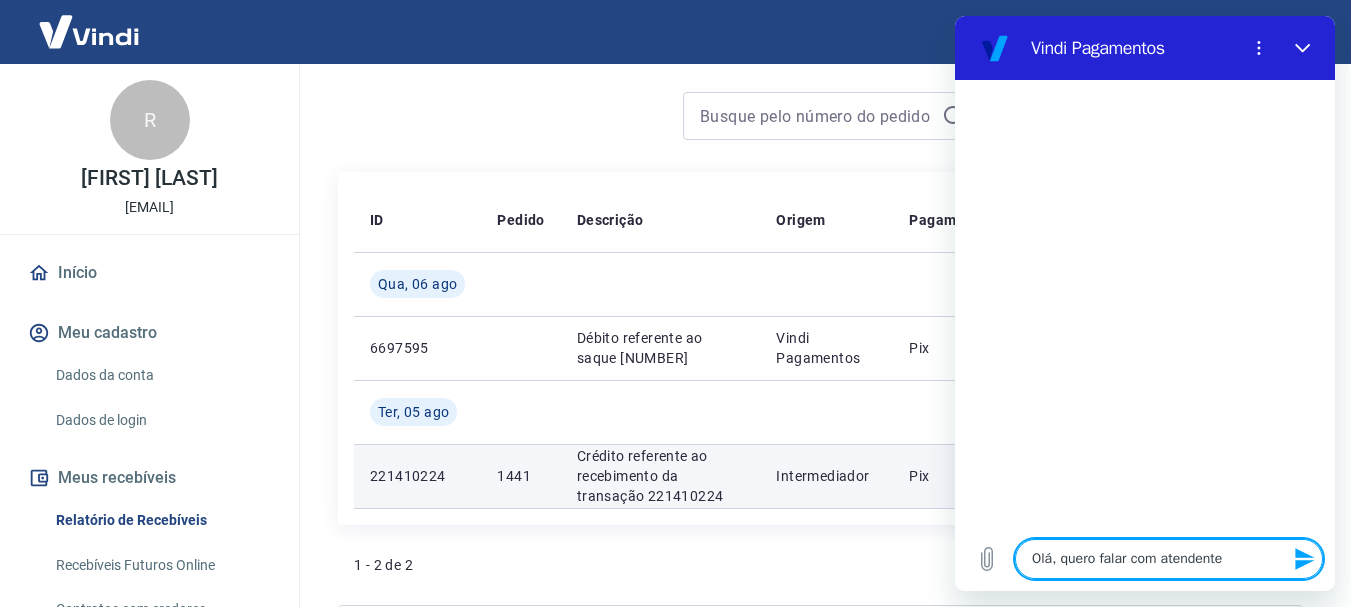 type on "x" 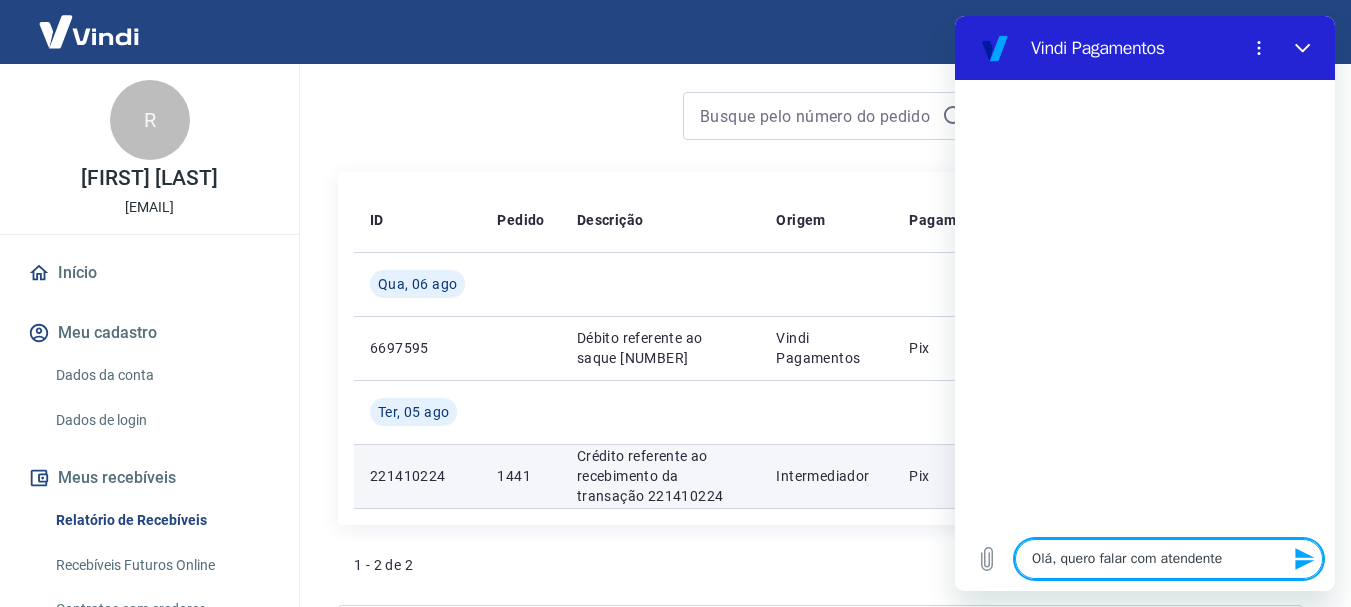 type 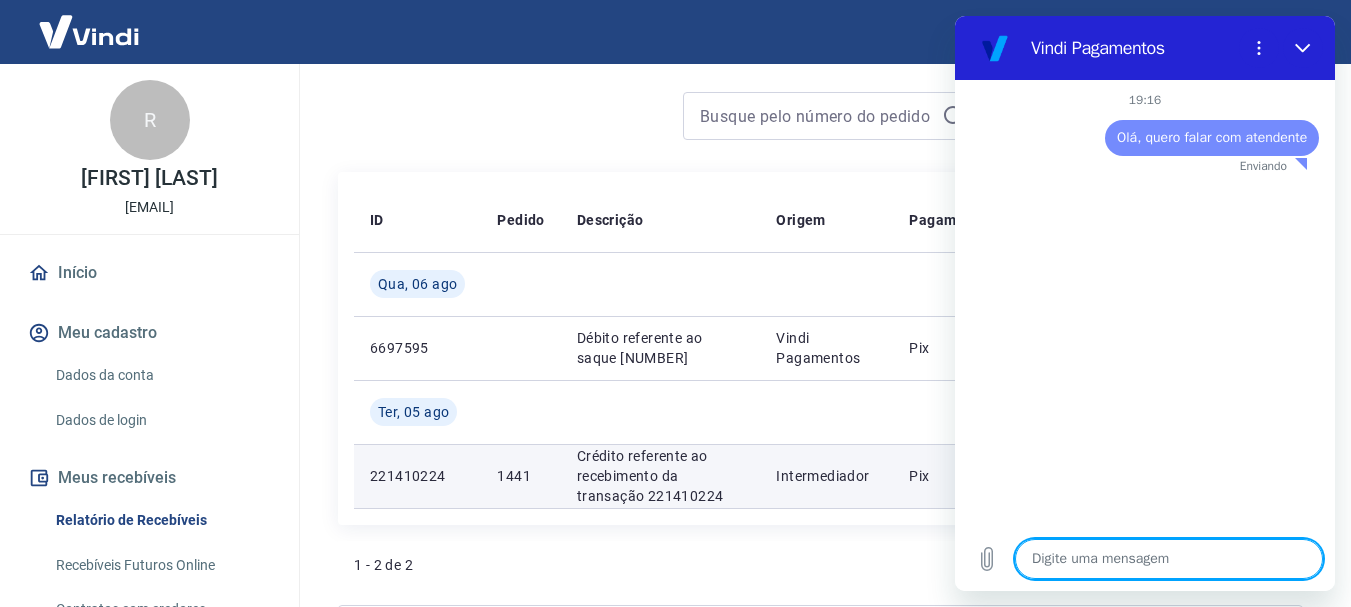 type on "x" 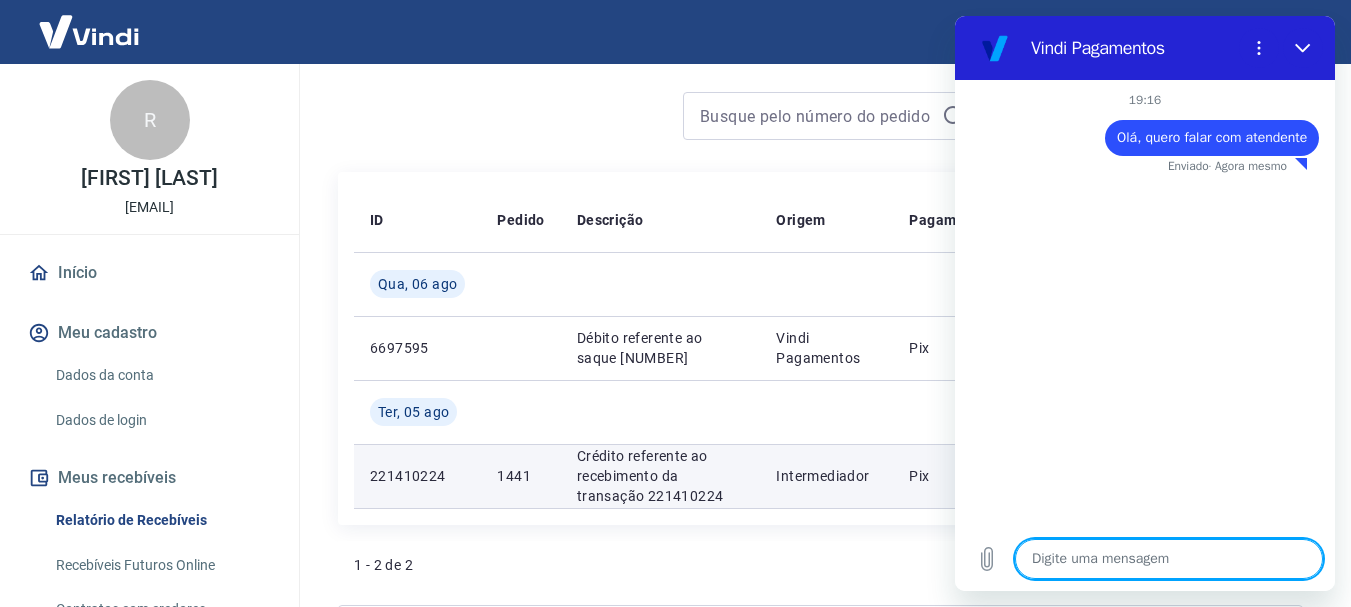 type on "o" 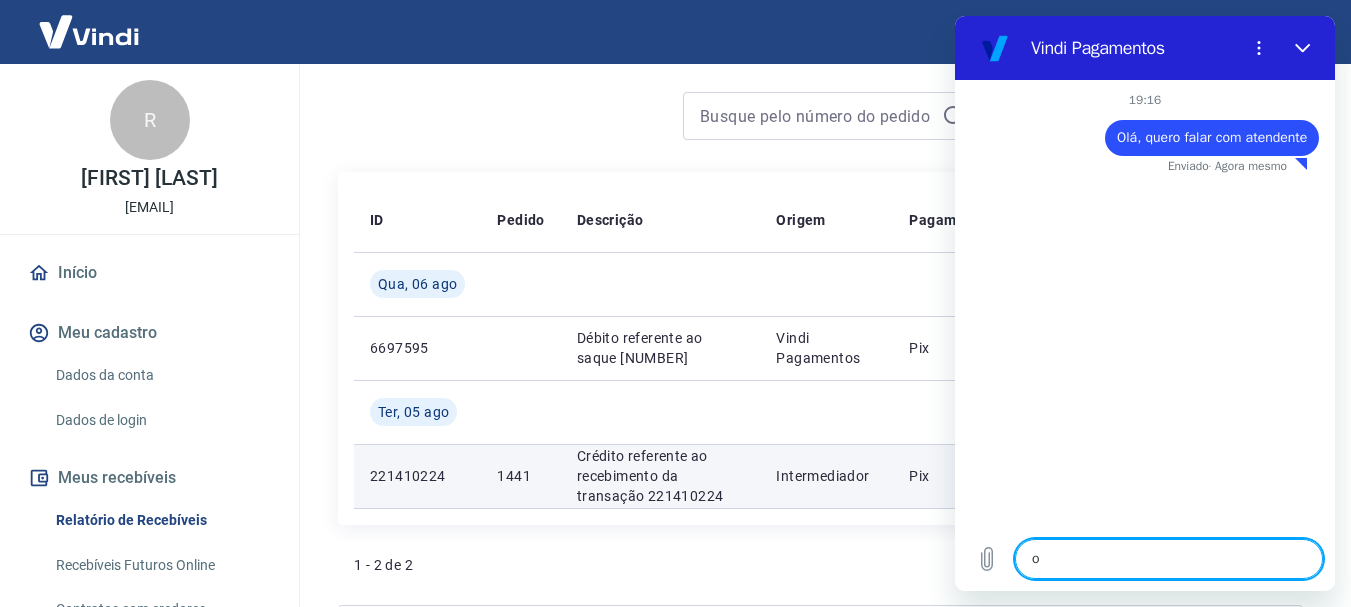type on "o" 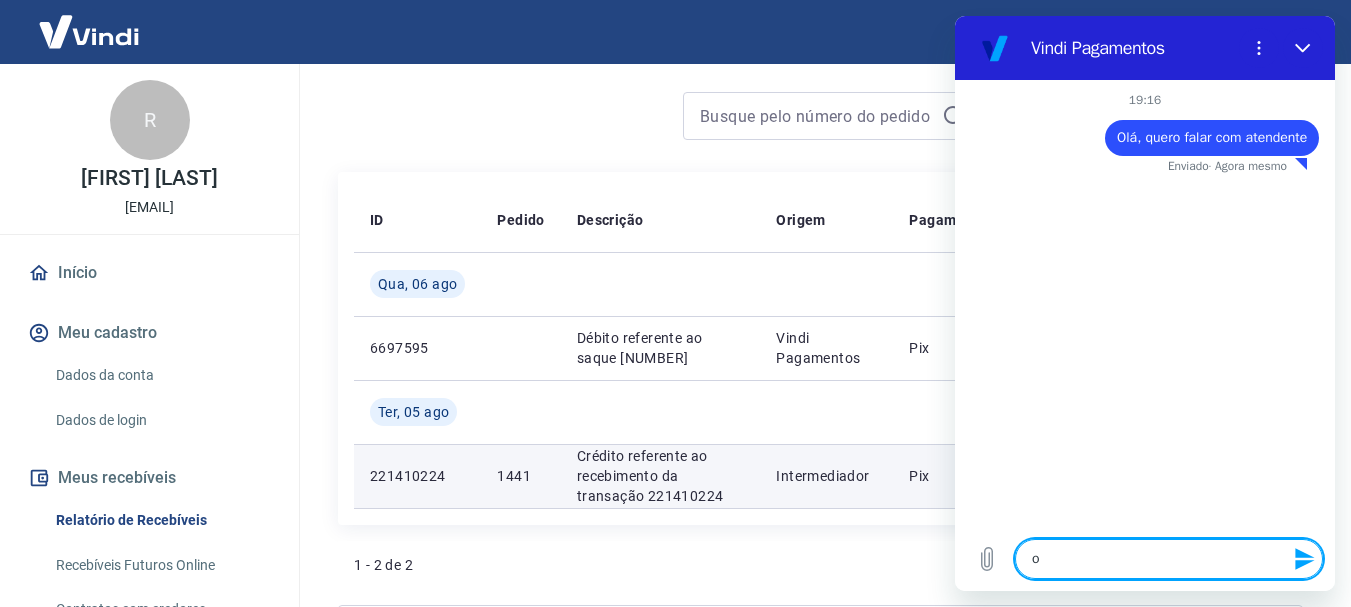type on "o d" 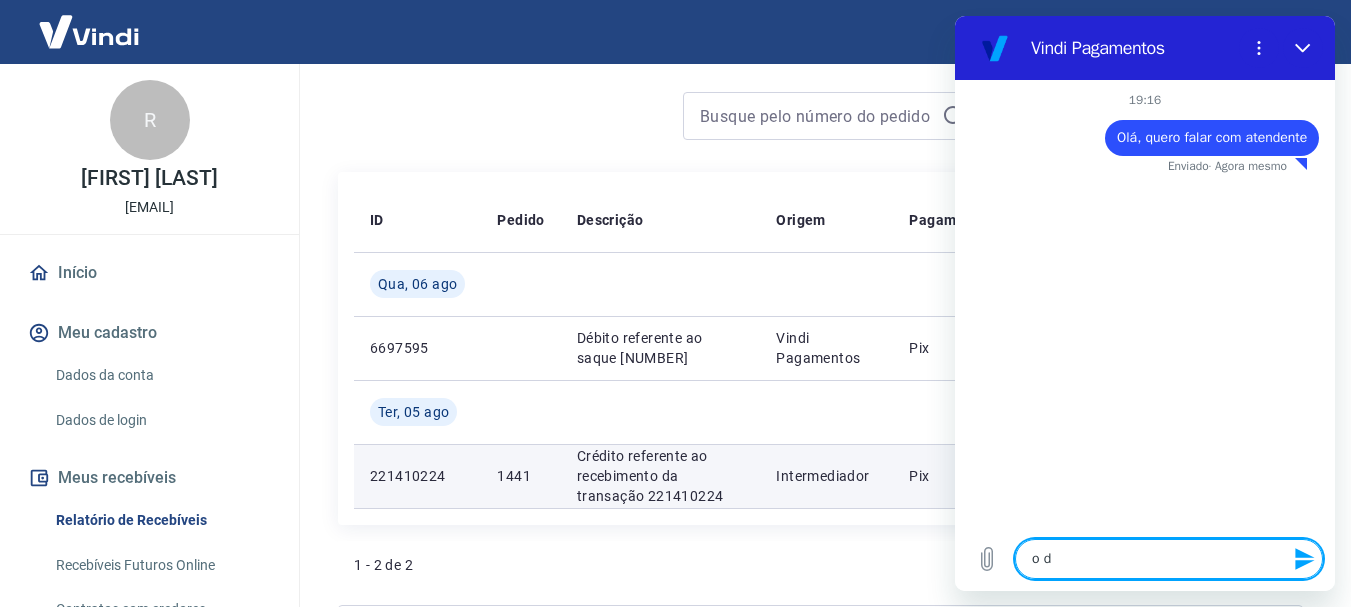 type on "o di" 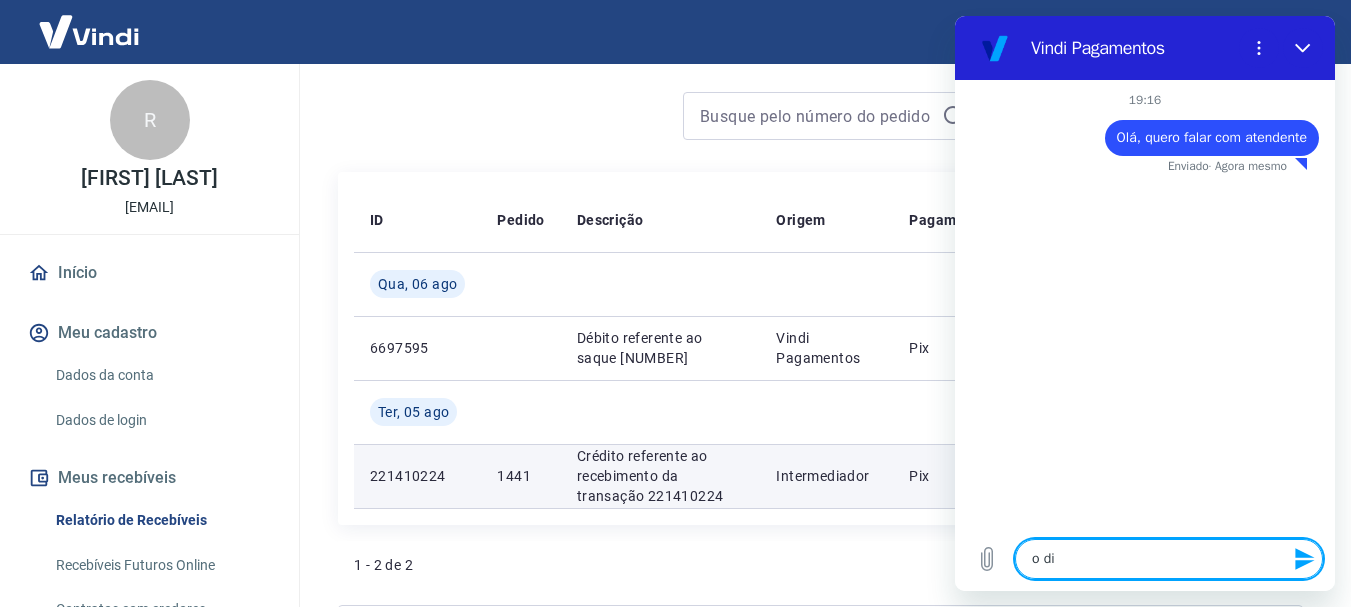 type on "o din" 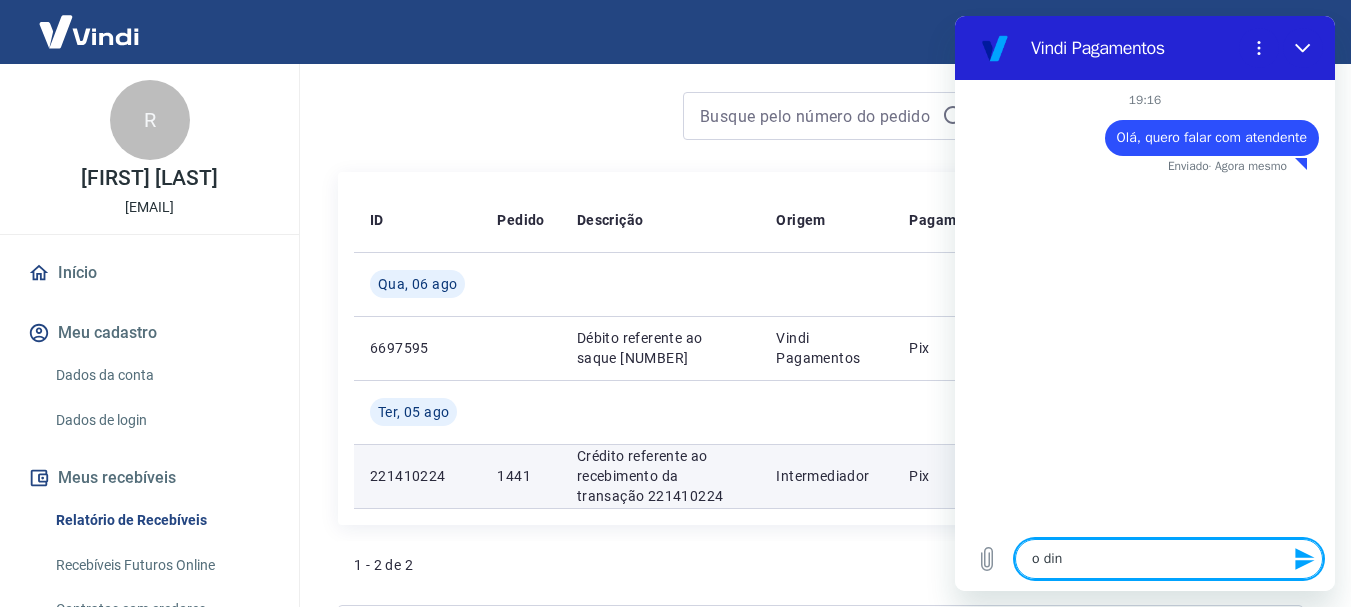 type on "x" 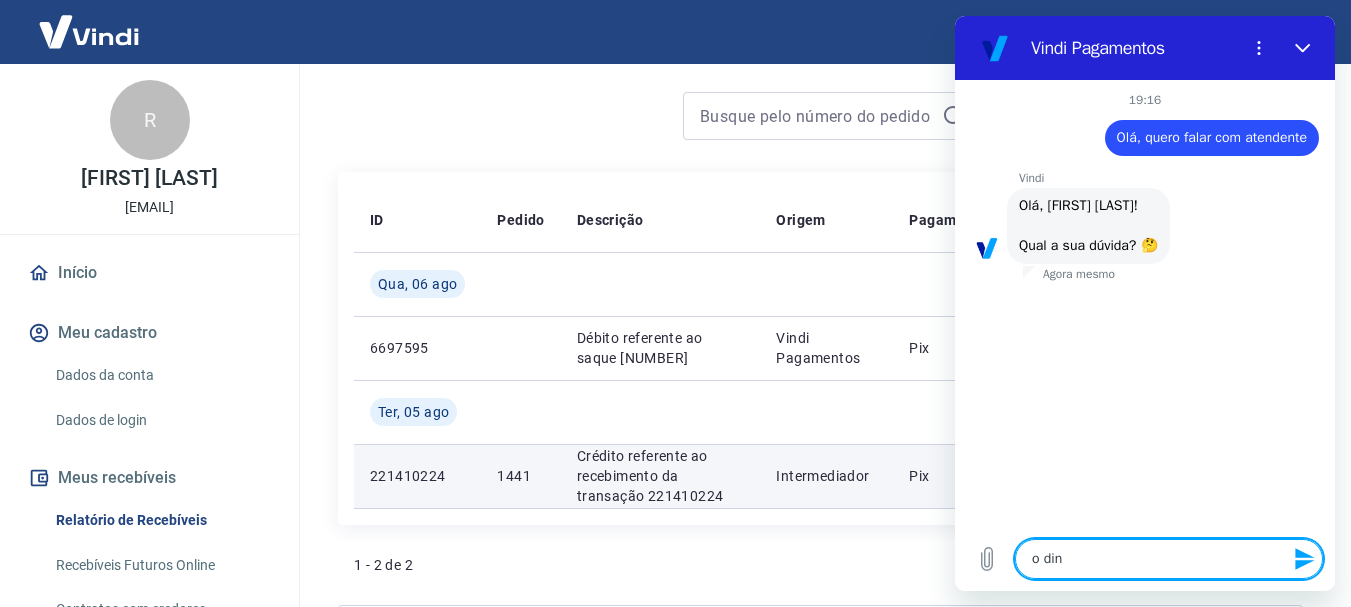type on "o dinh" 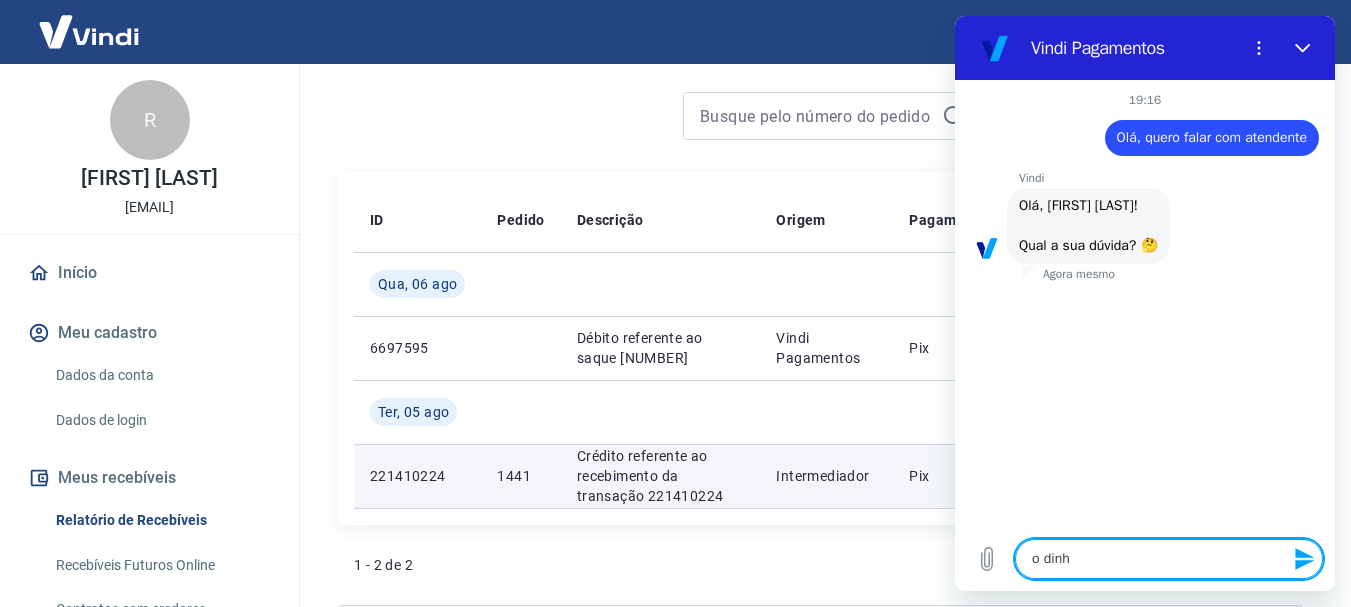 type on "o dinhe" 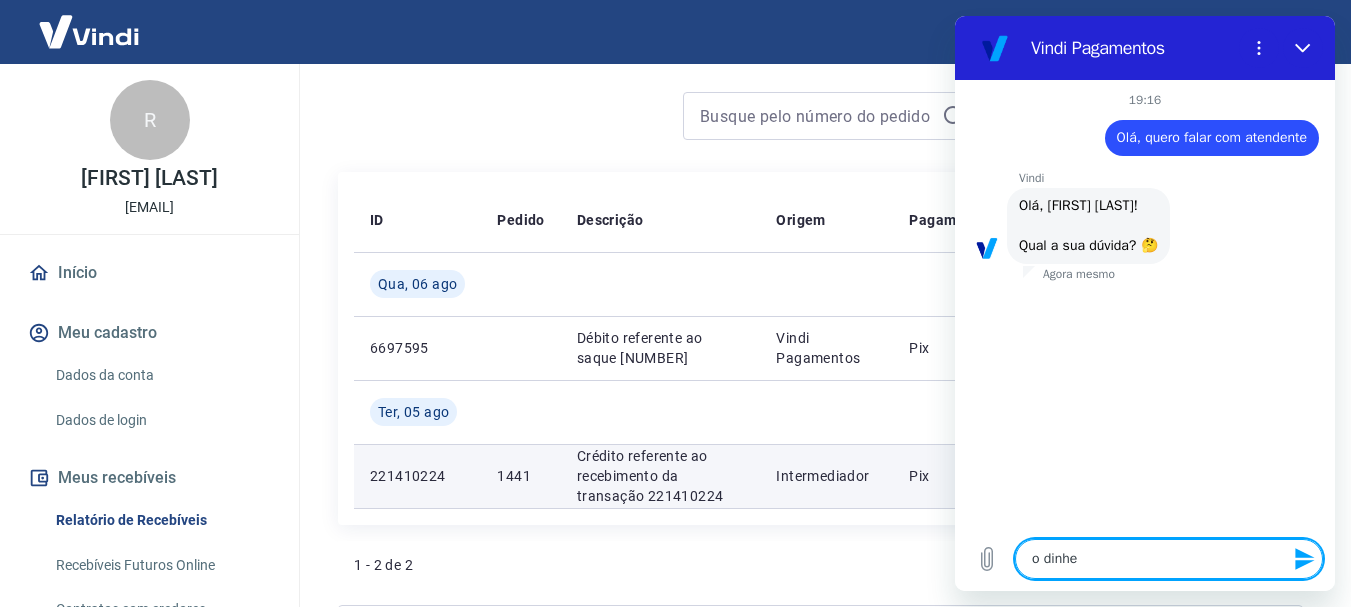 type on "o dinhei" 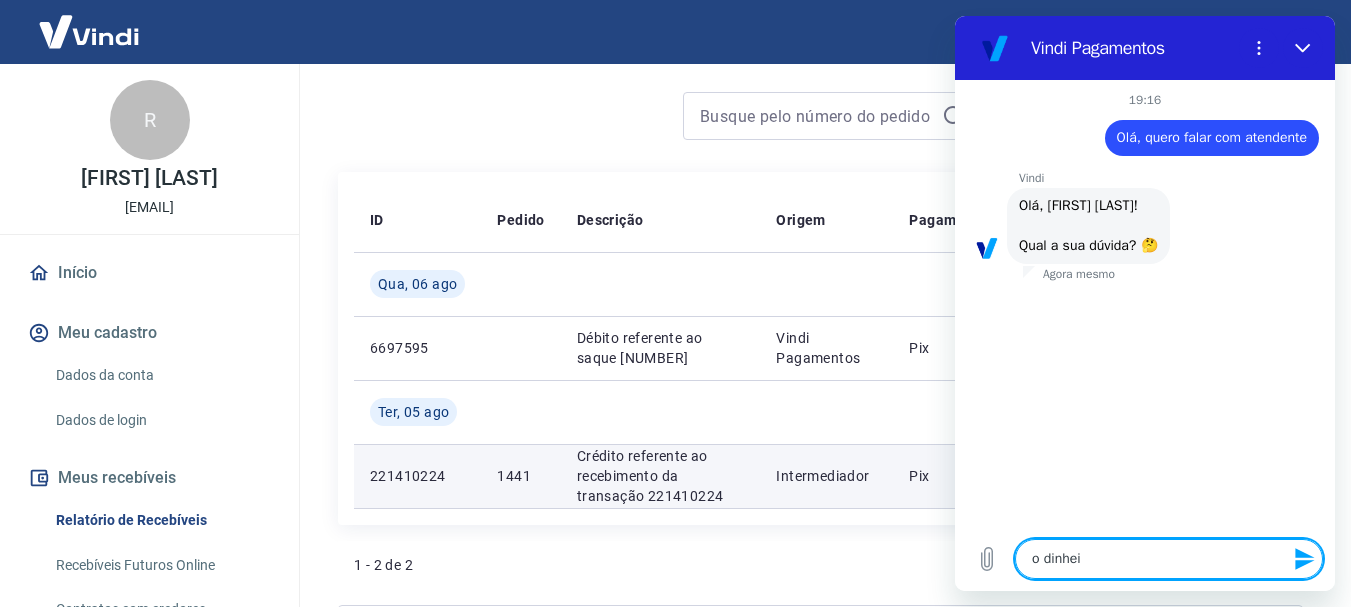 type on "x" 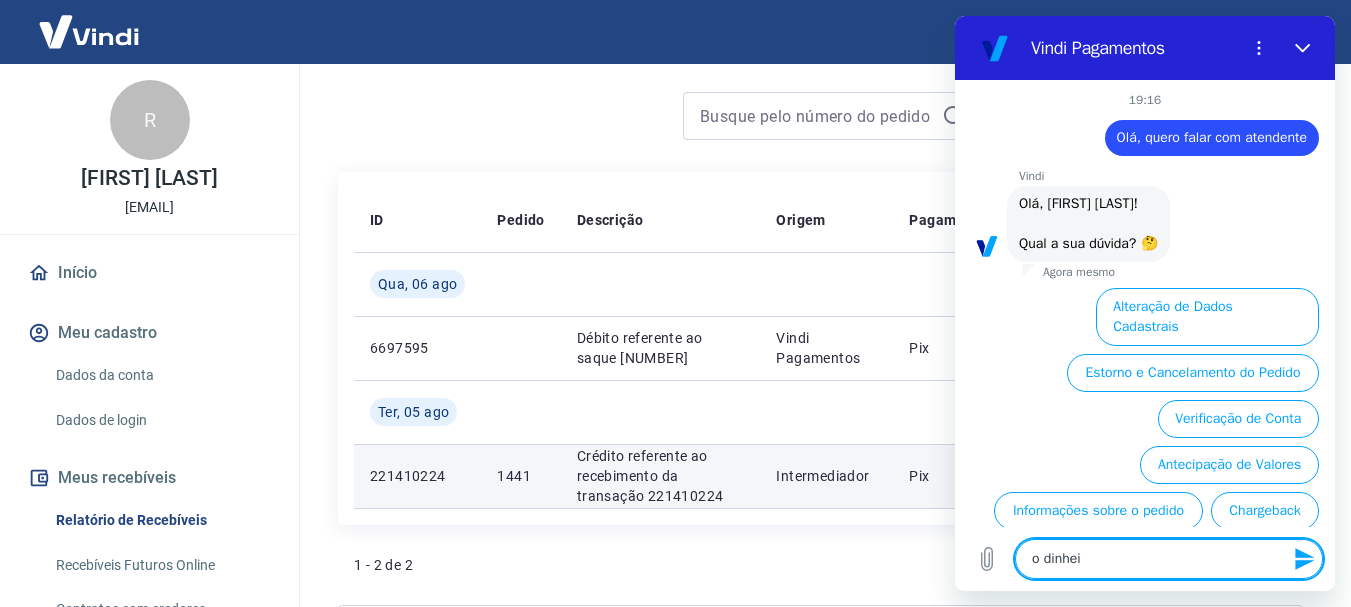 scroll, scrollTop: 126, scrollLeft: 0, axis: vertical 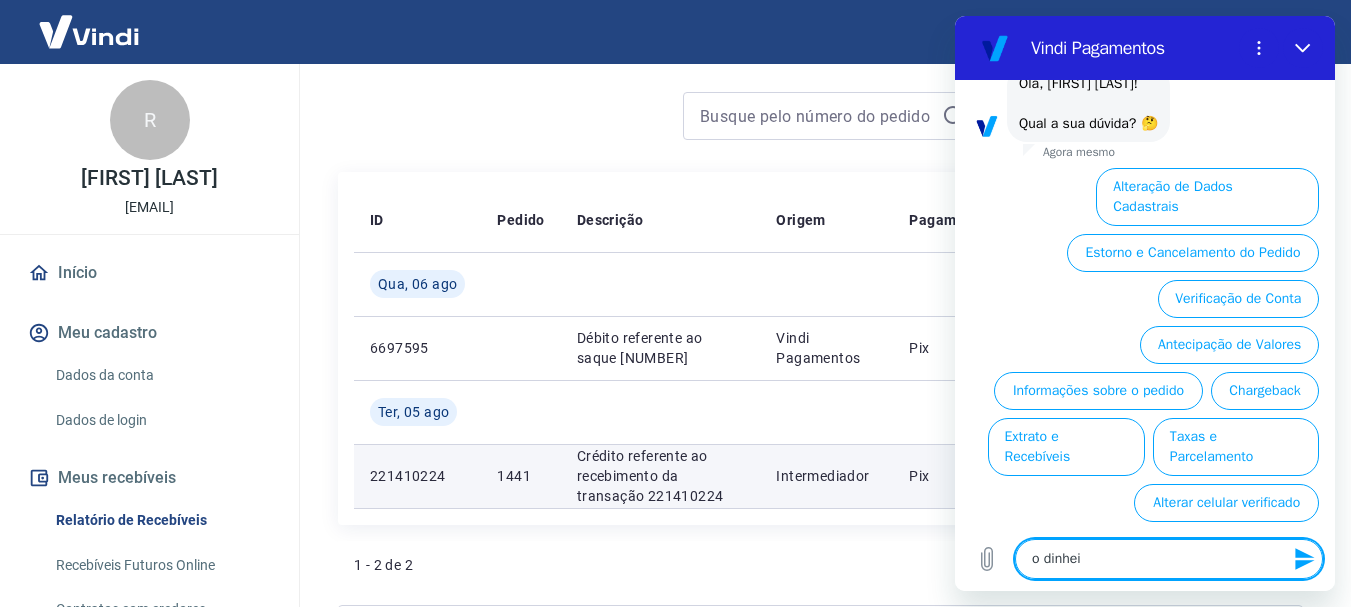 type on "o dinheir" 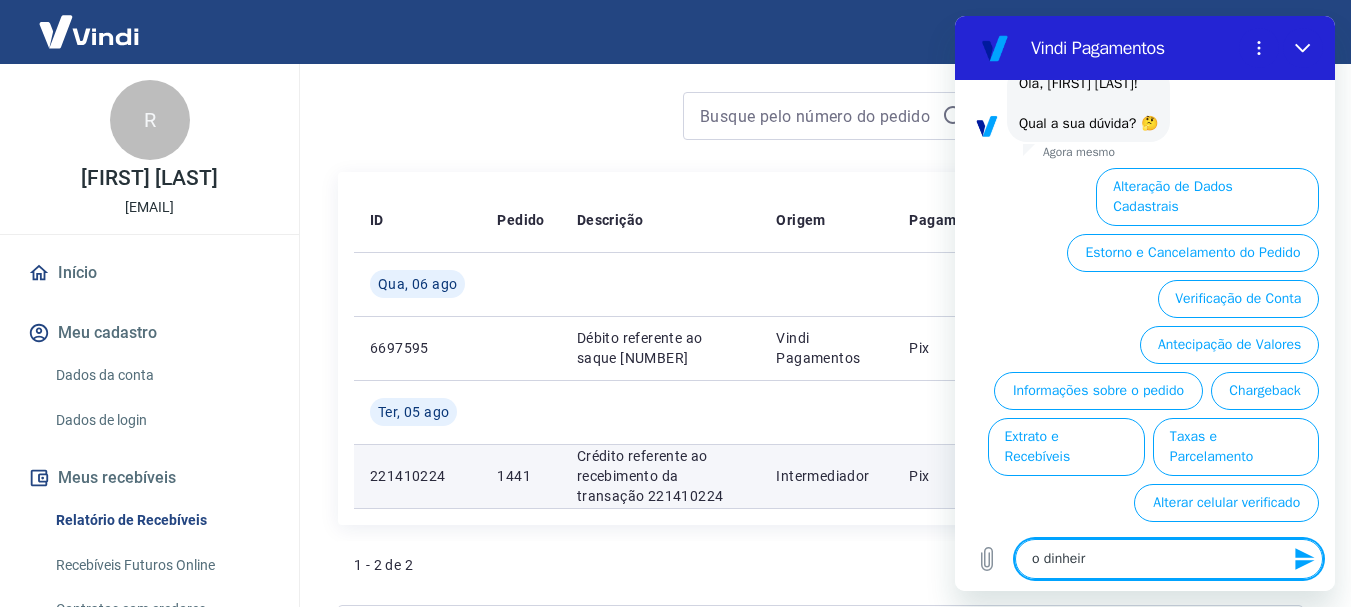 type on "o dinheiro" 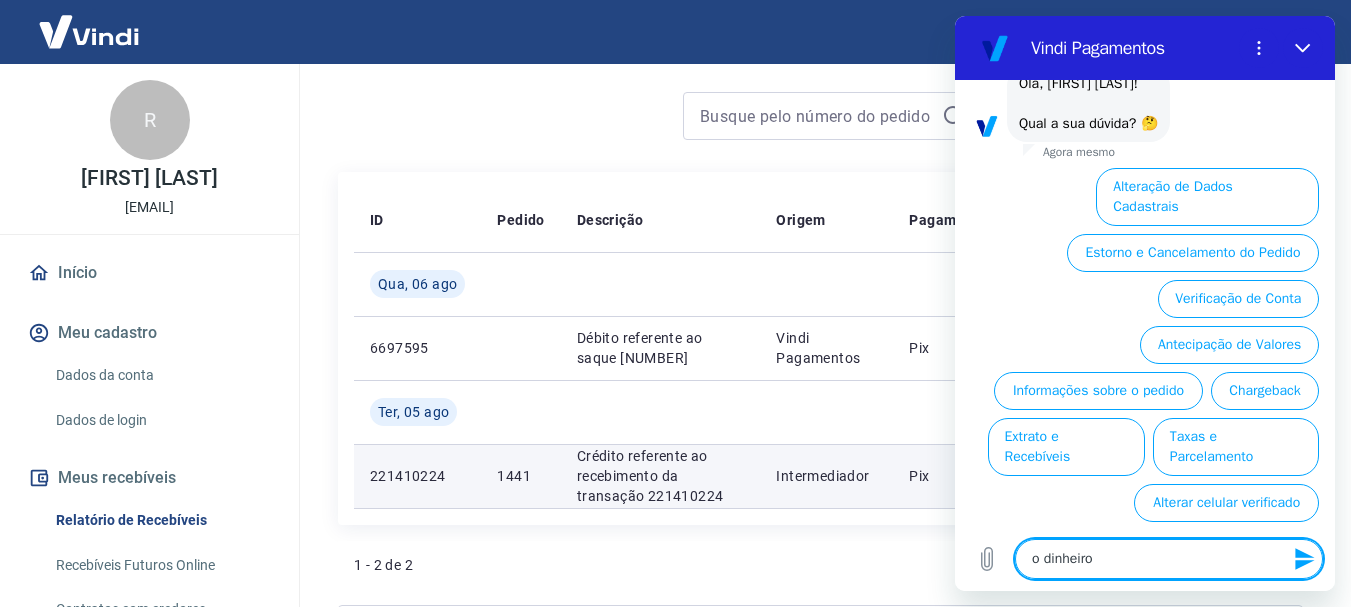 type on "o dinheiro" 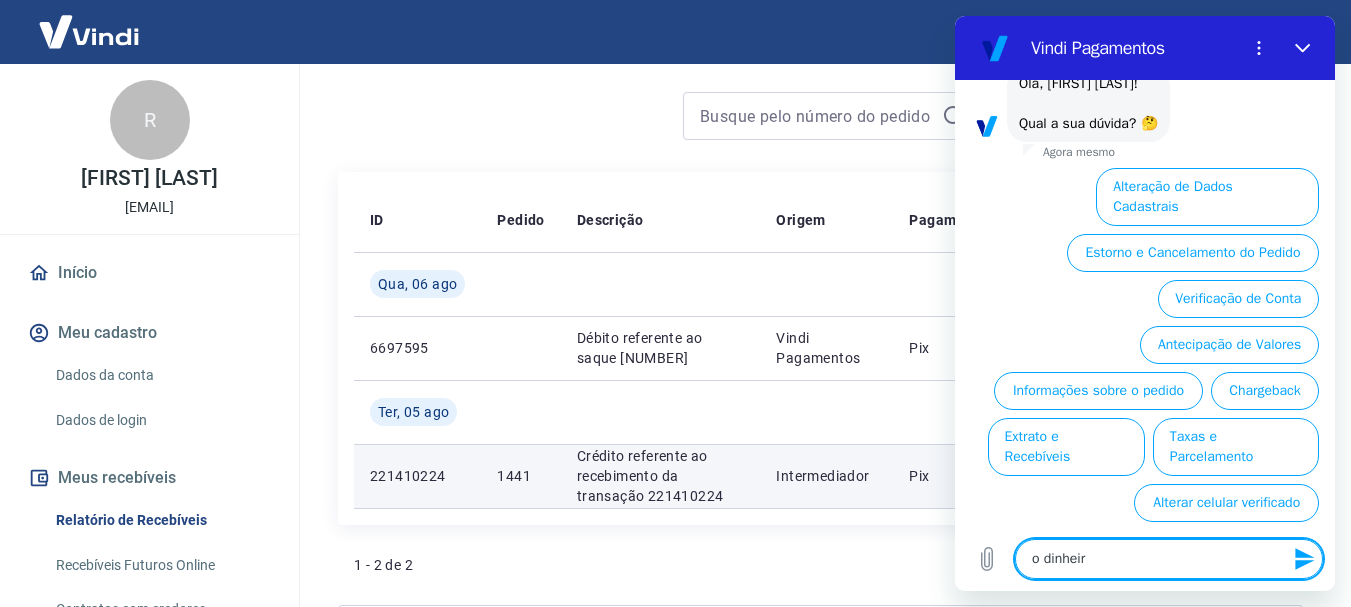 type on "x" 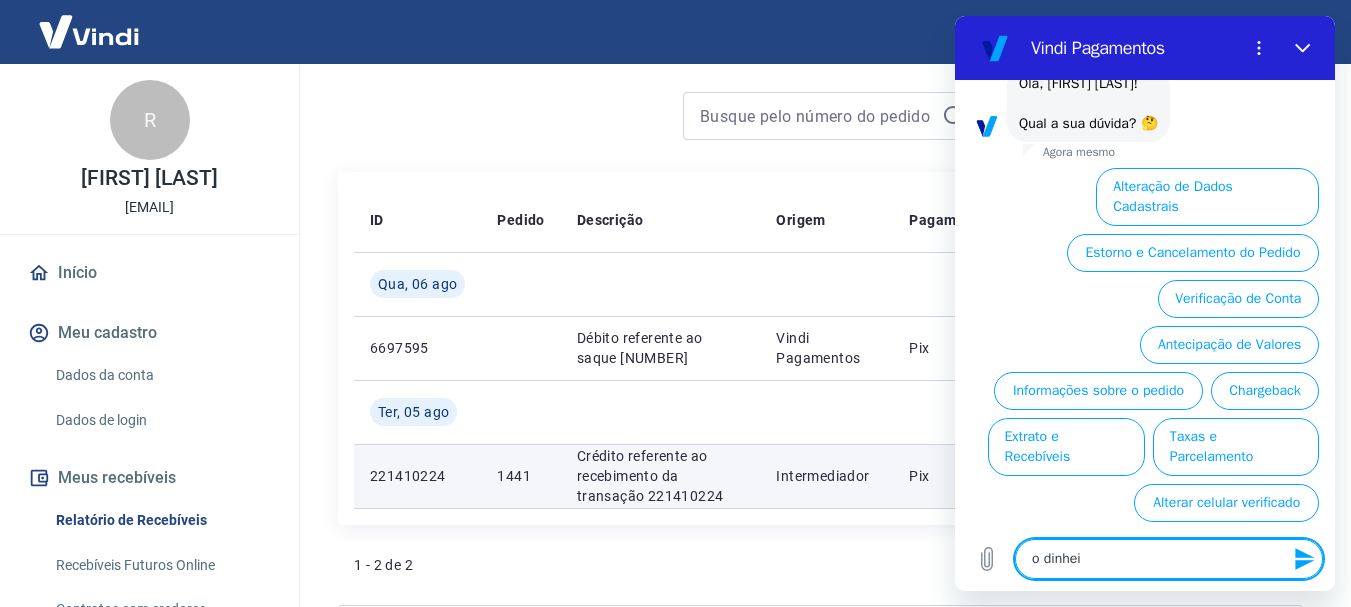 type on "o dinhe" 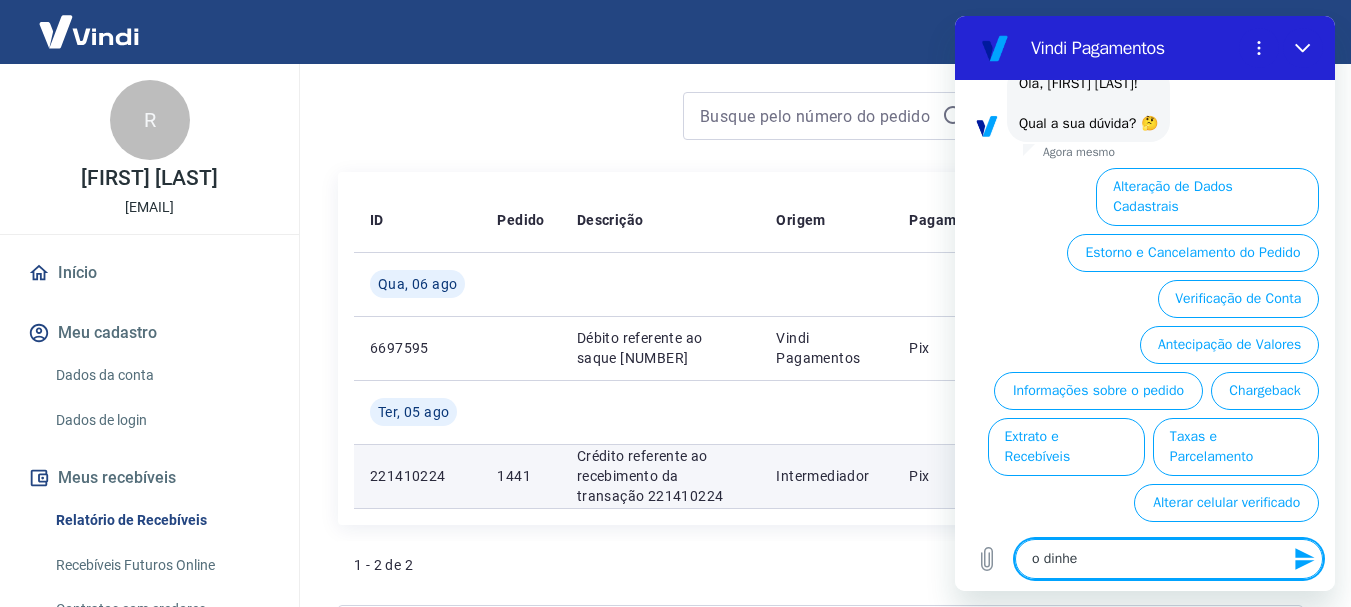 type on "o dinh" 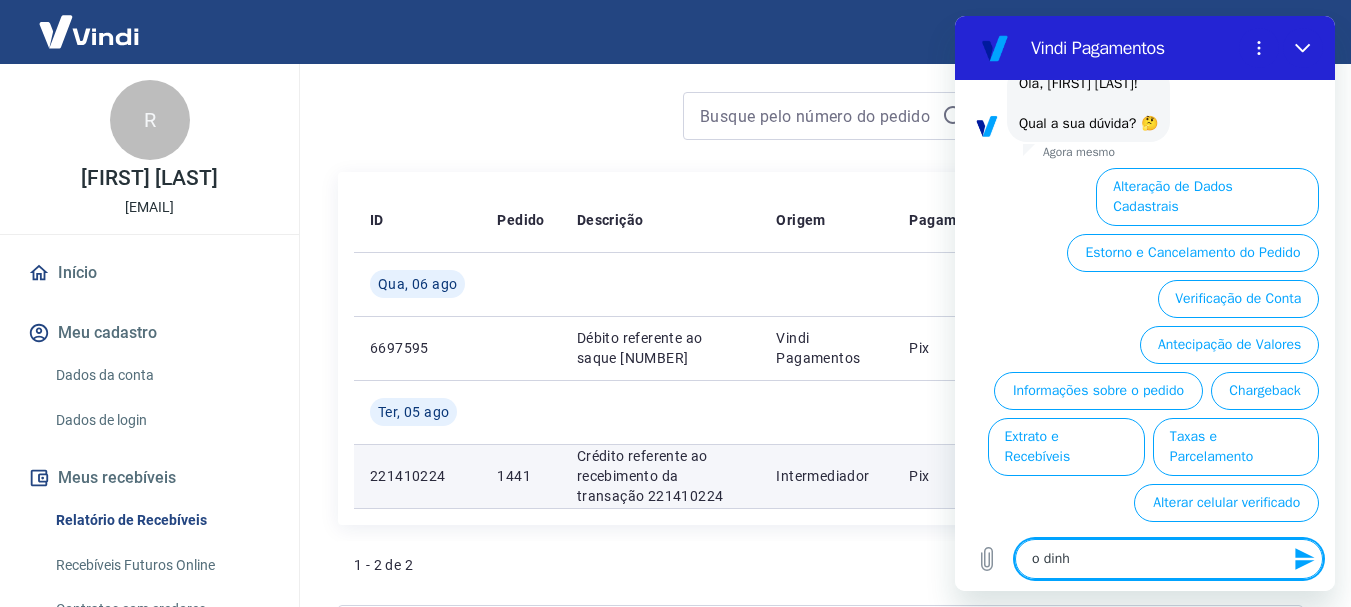 type on "o din" 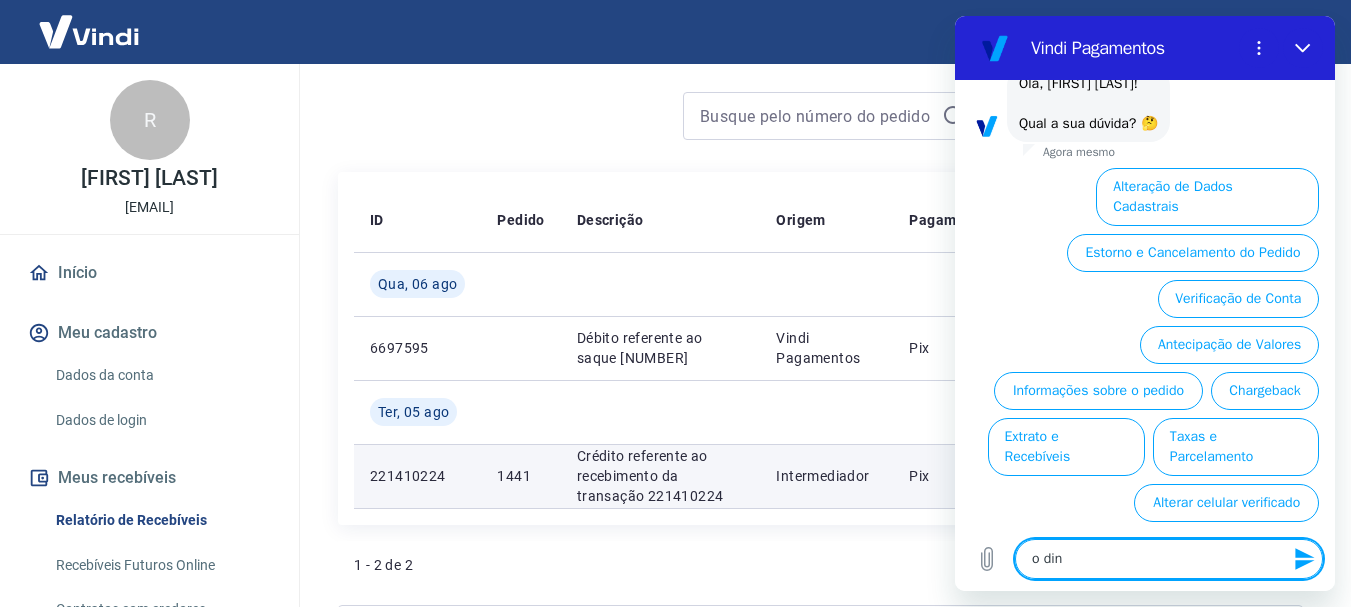 type on "o di" 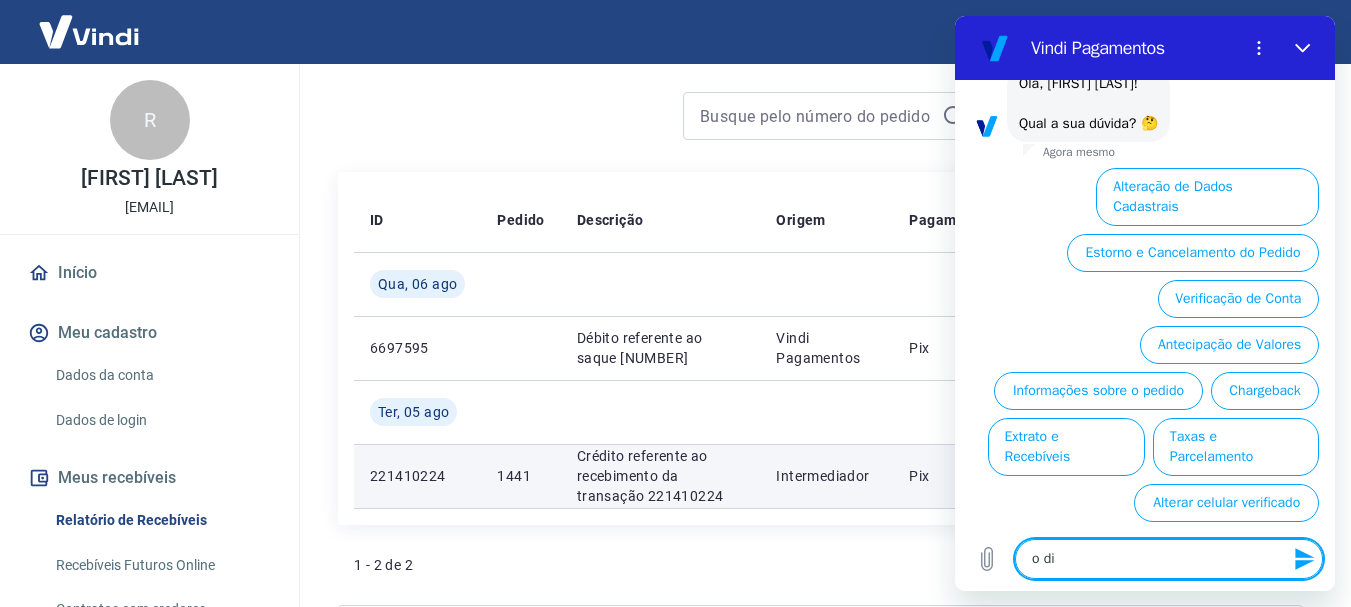 type on "o d" 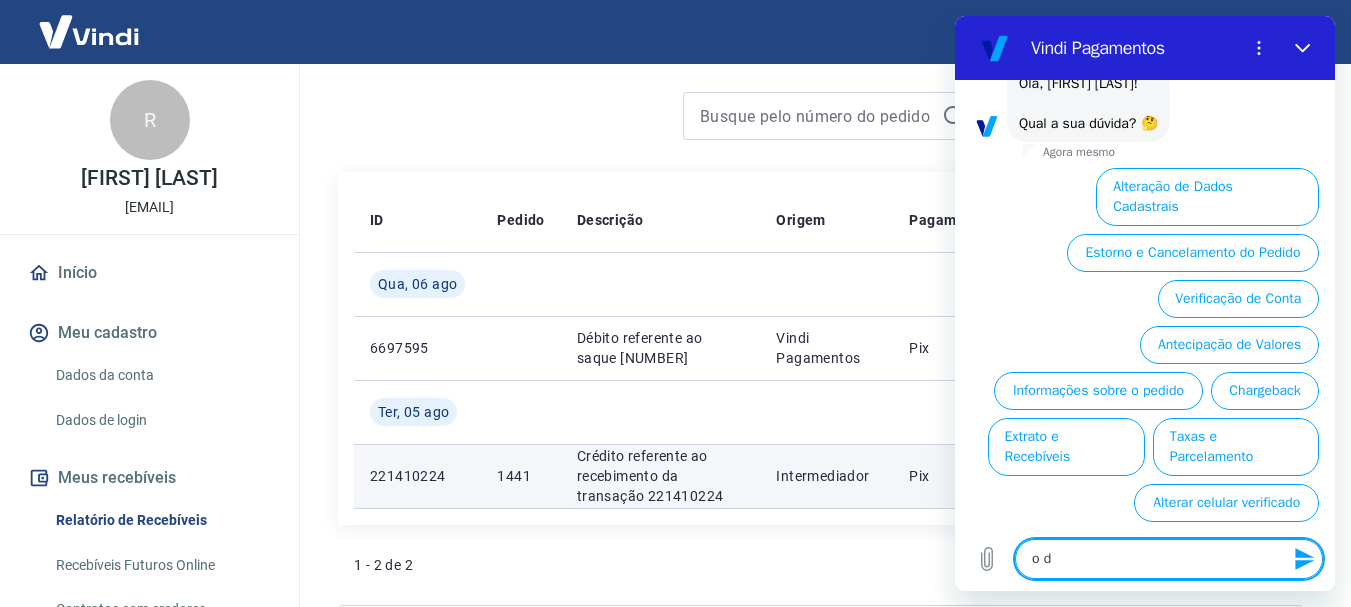 type on "o" 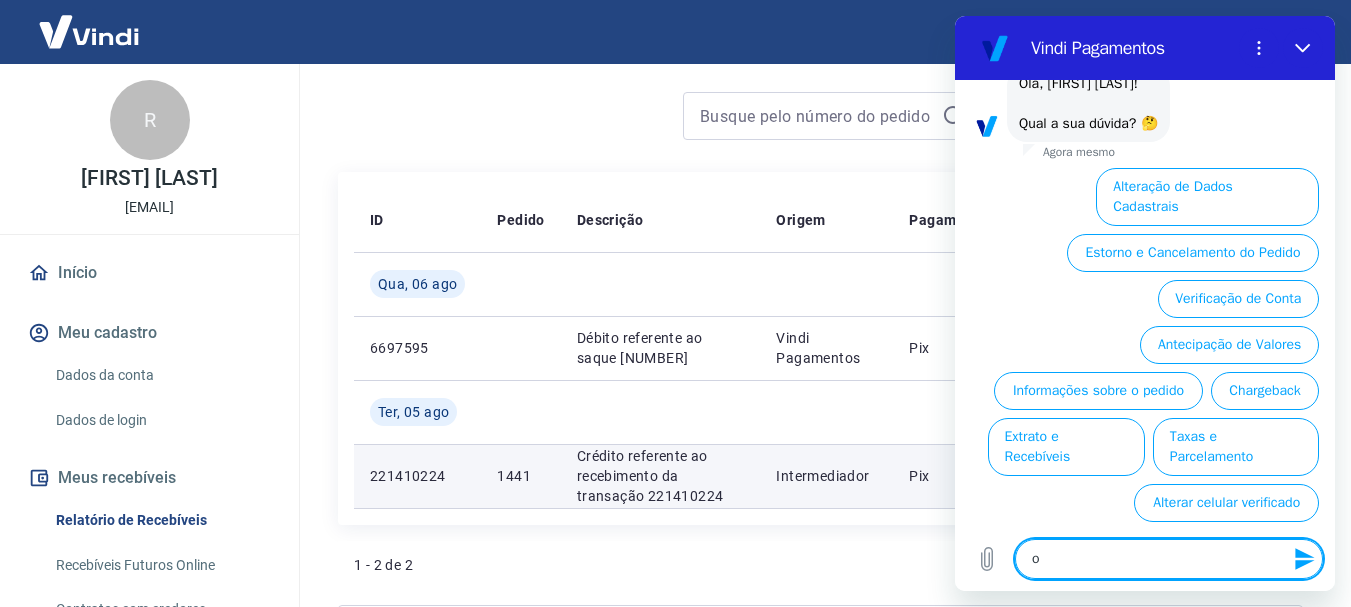 type on "o" 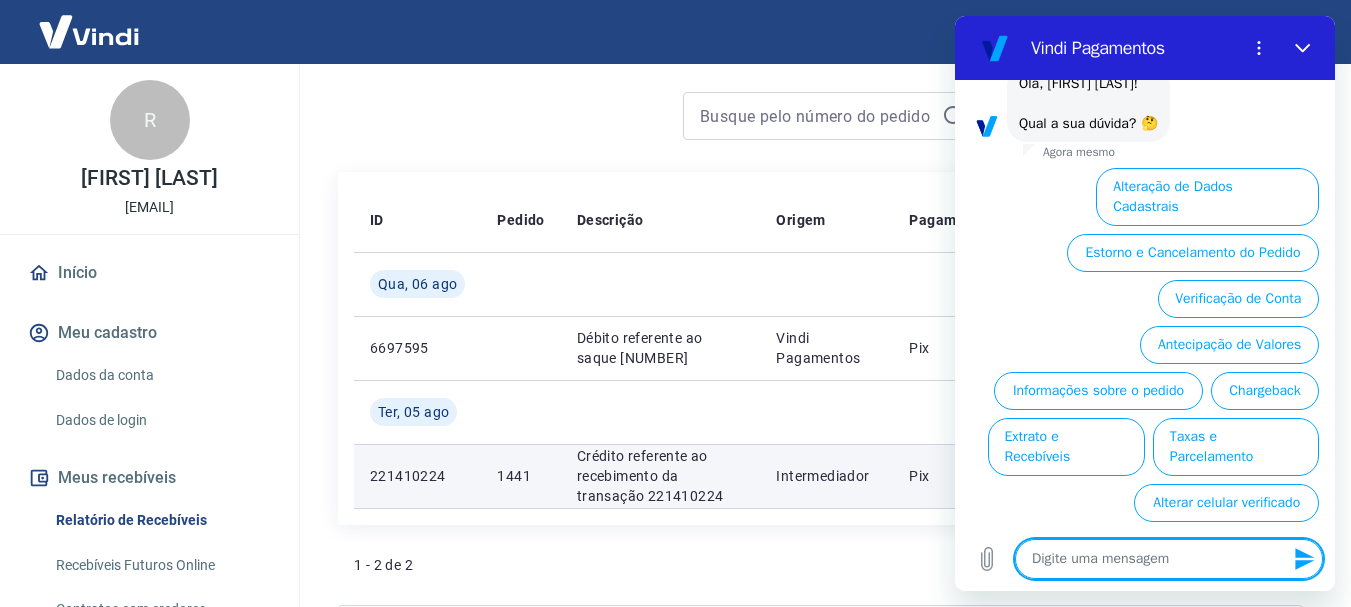 type on "x" 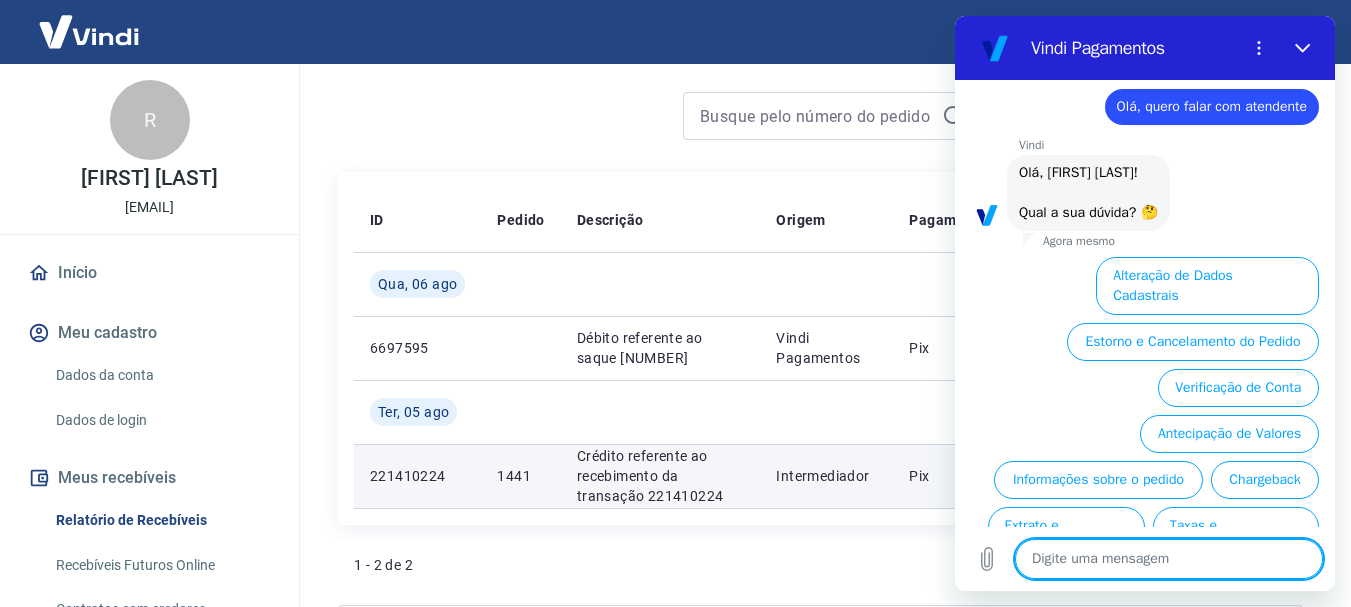 scroll, scrollTop: 126, scrollLeft: 0, axis: vertical 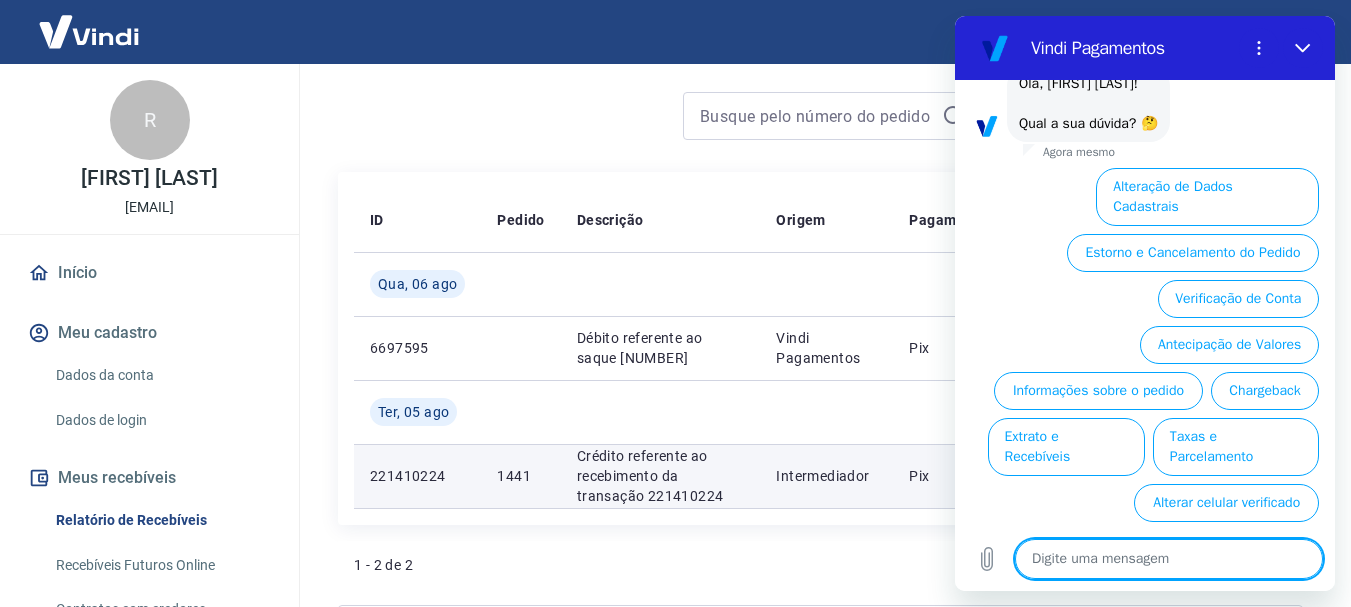type on "v" 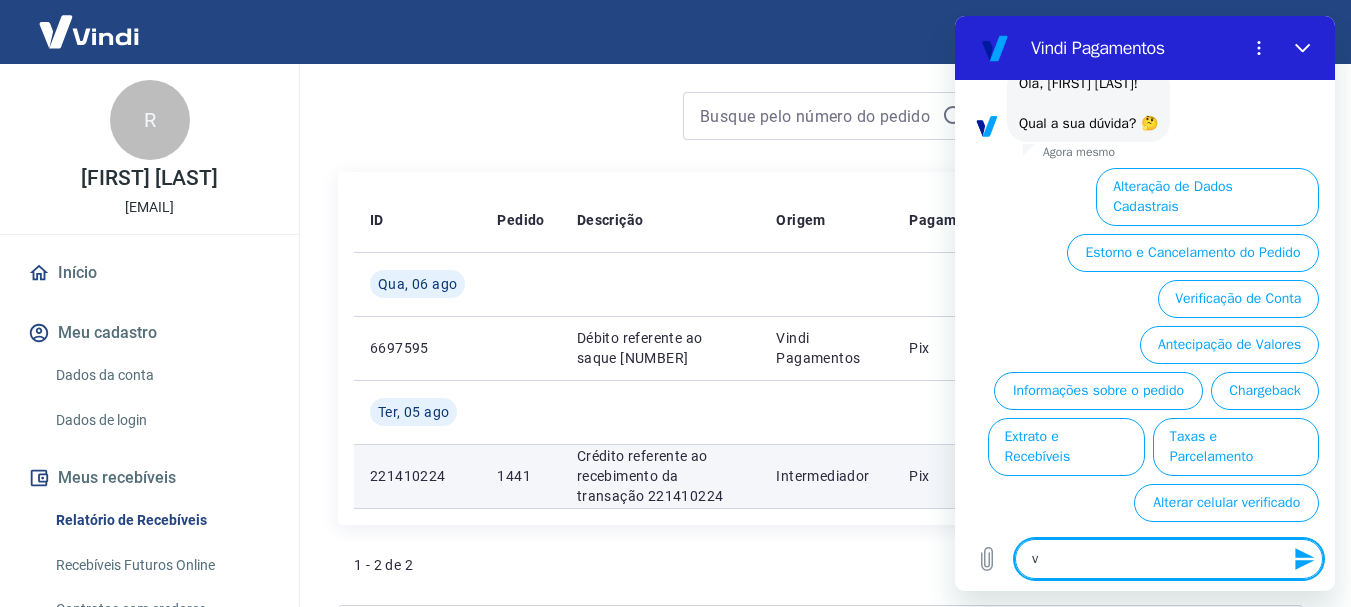 type on "va" 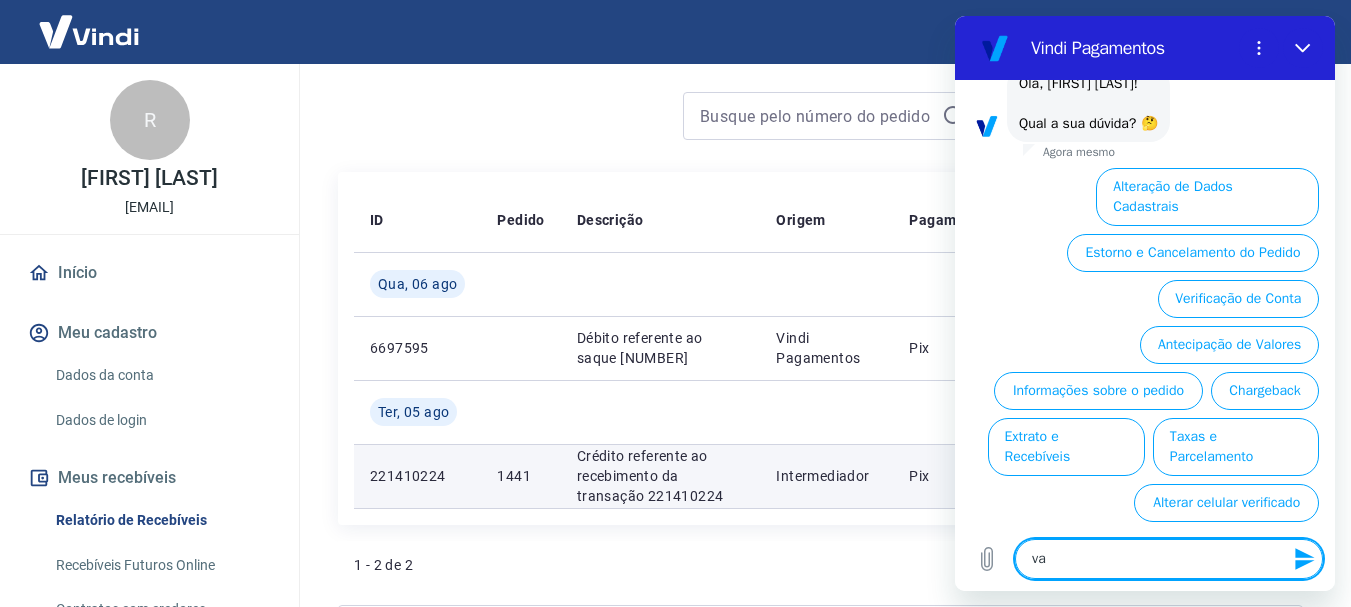 type on "x" 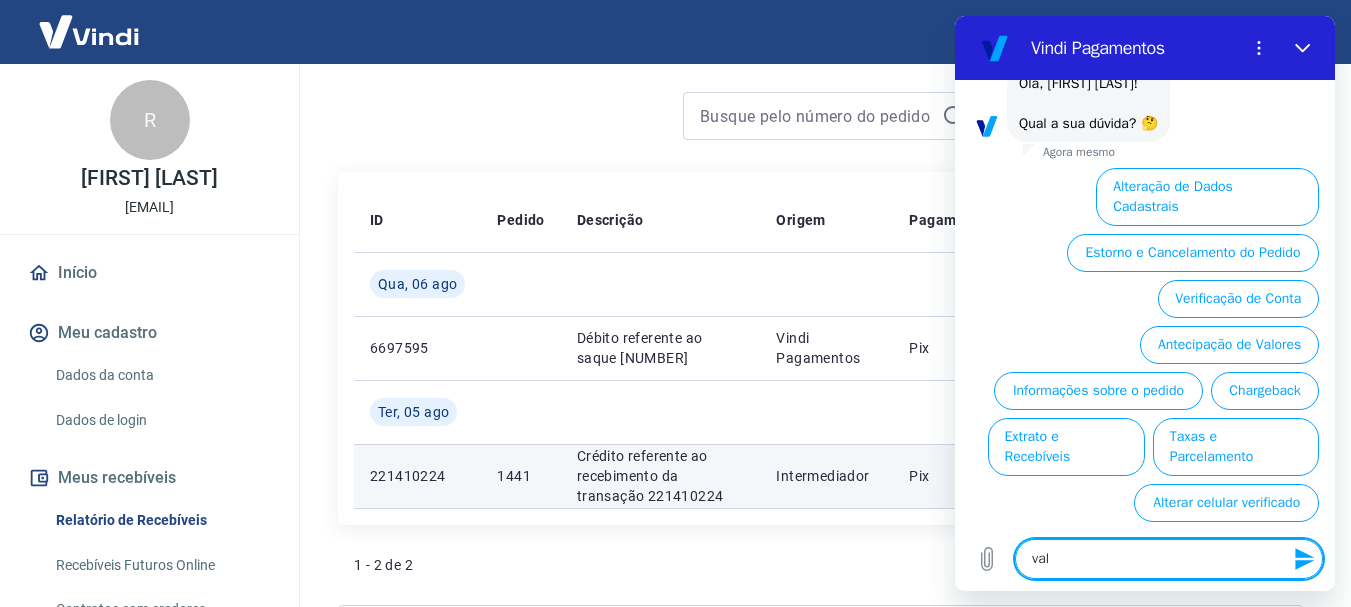 type on "valo" 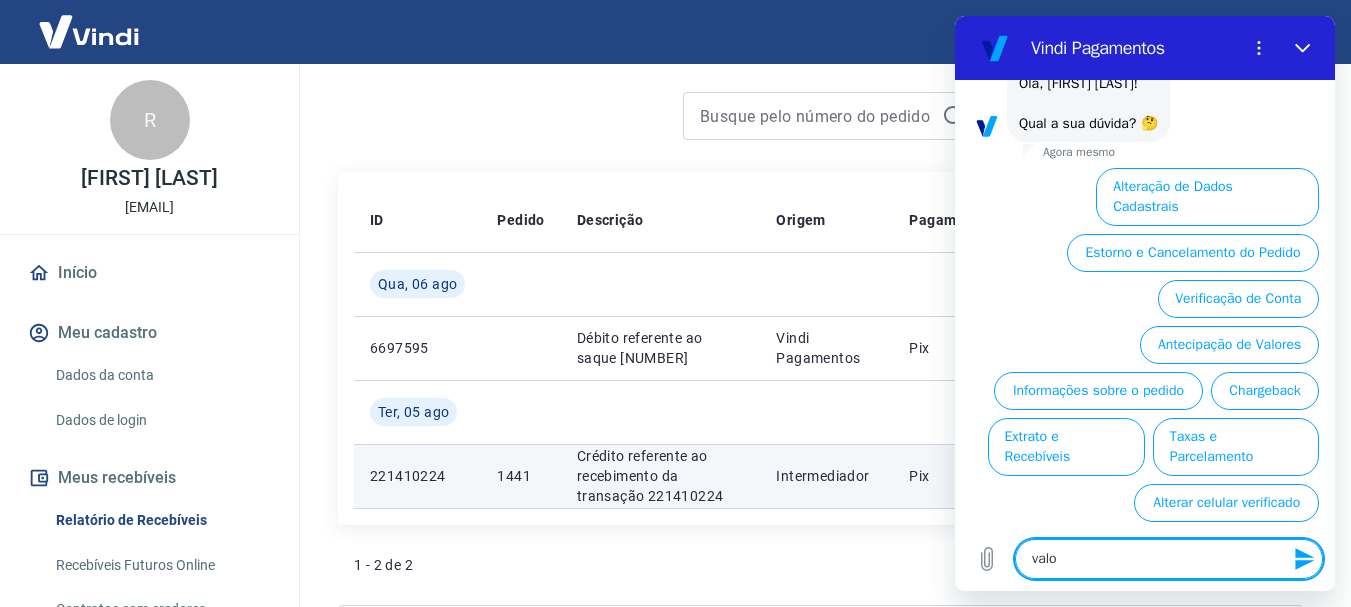 type on "valor" 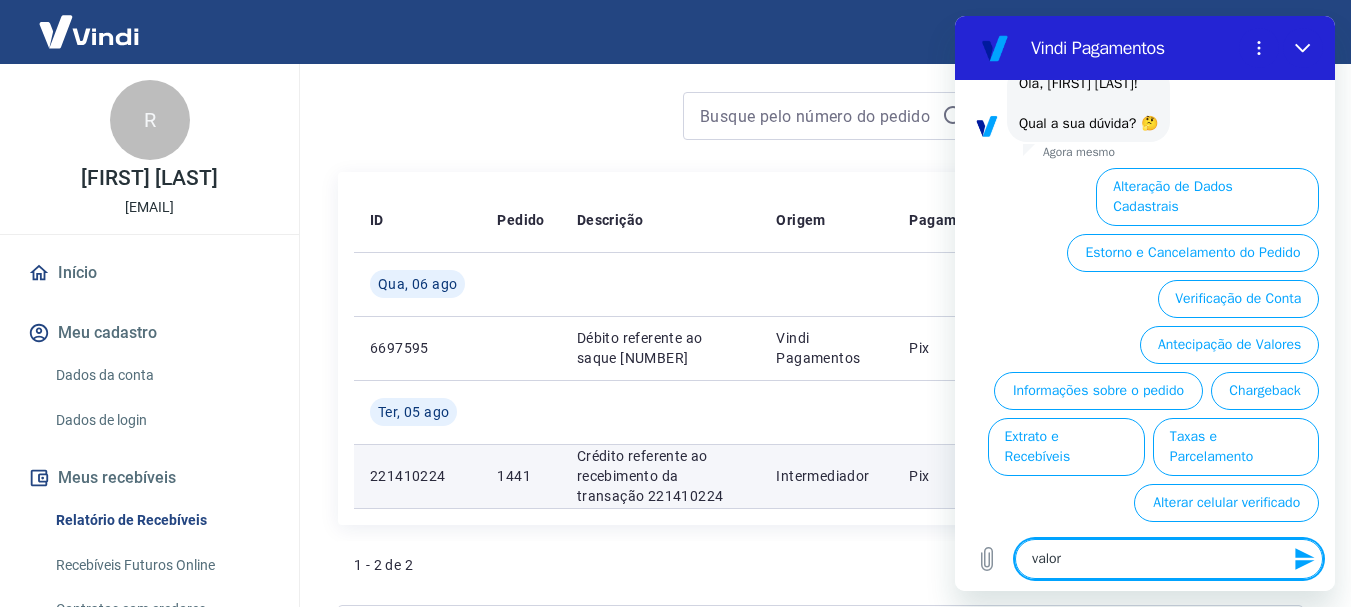 type on "valor" 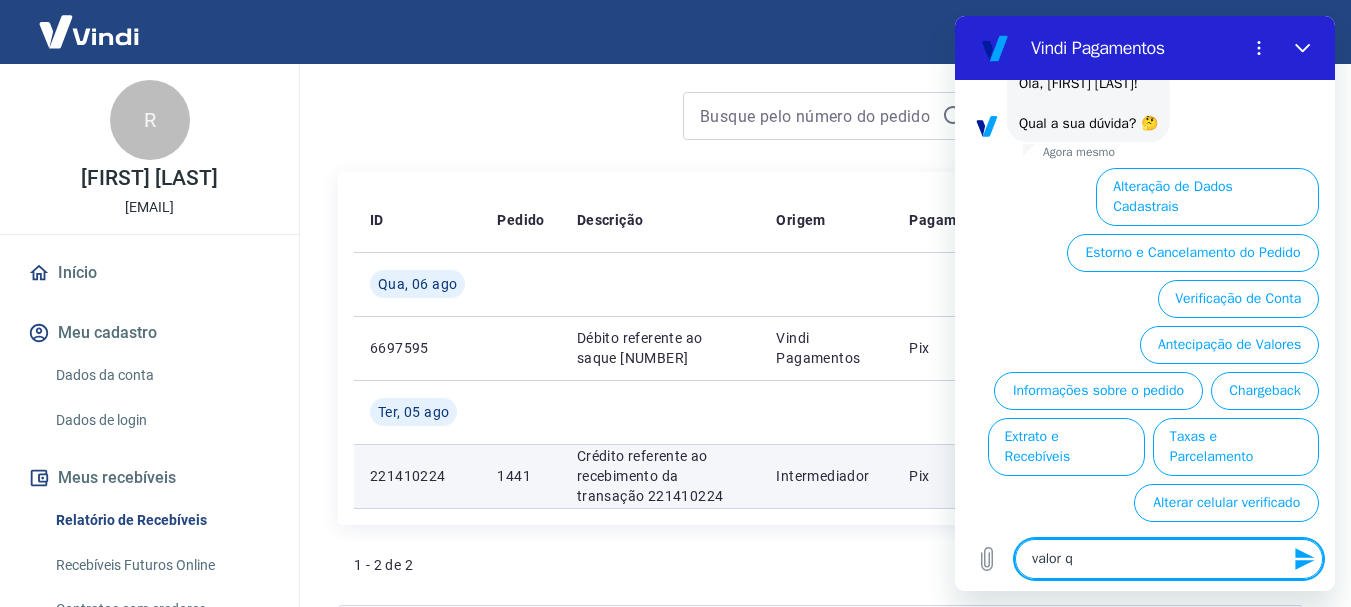 type on "valor qu" 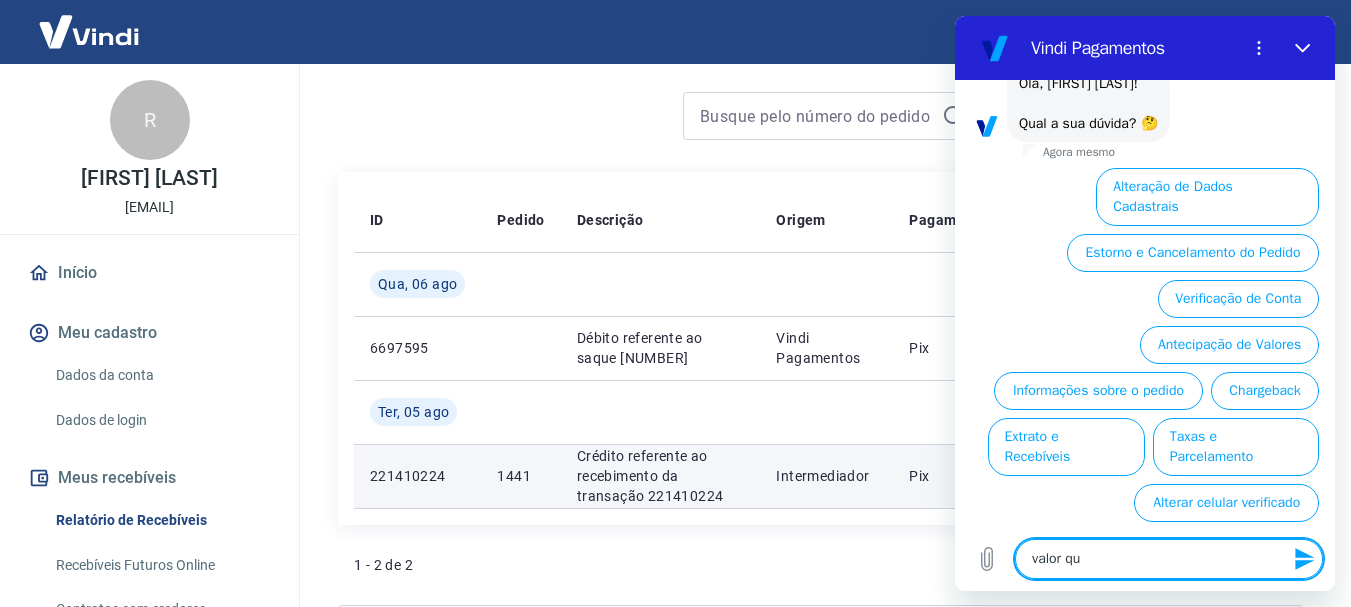 type on "valor que" 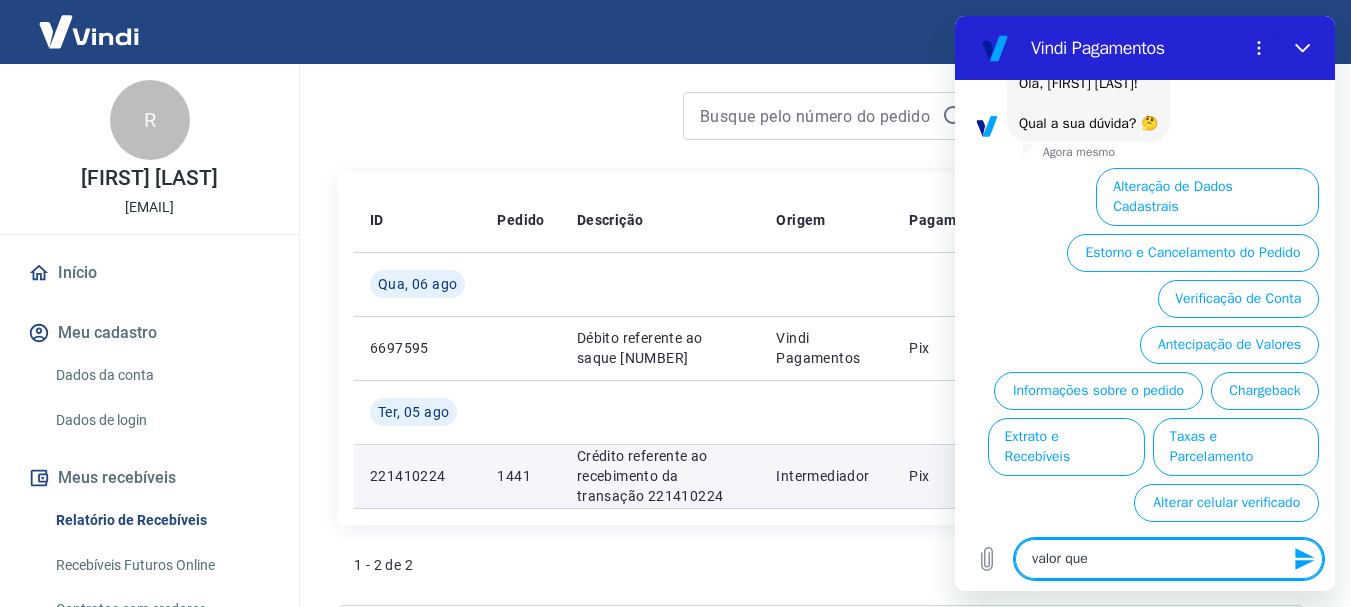 type on "valor que" 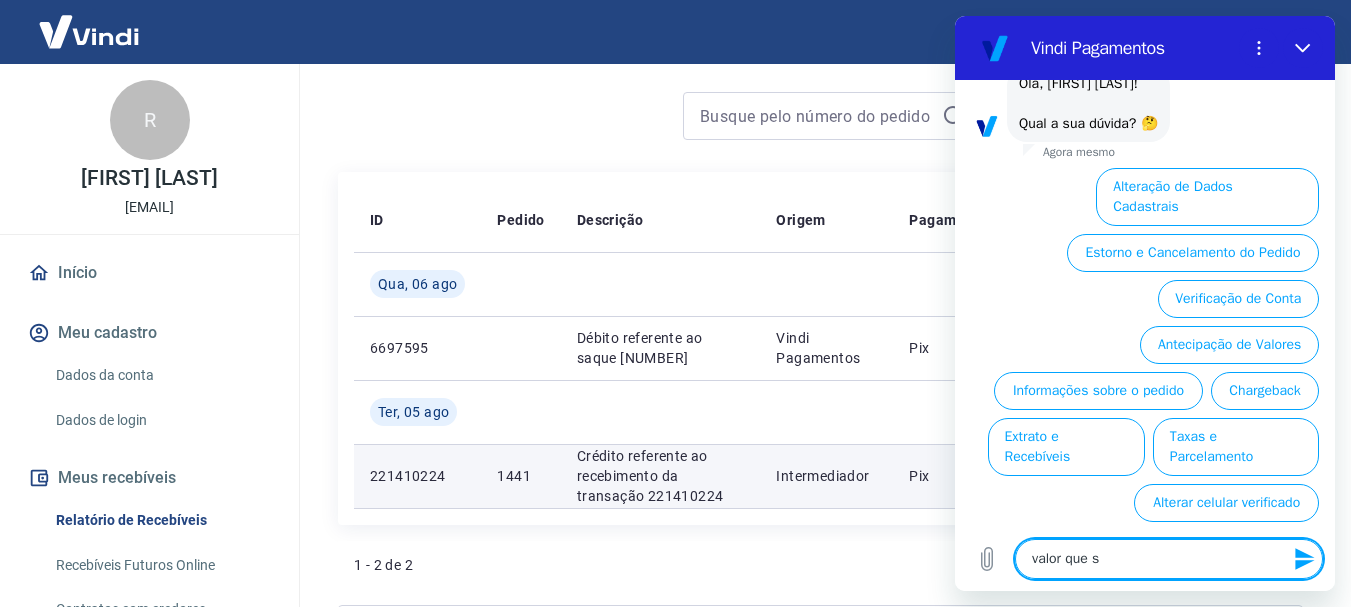 type on "x" 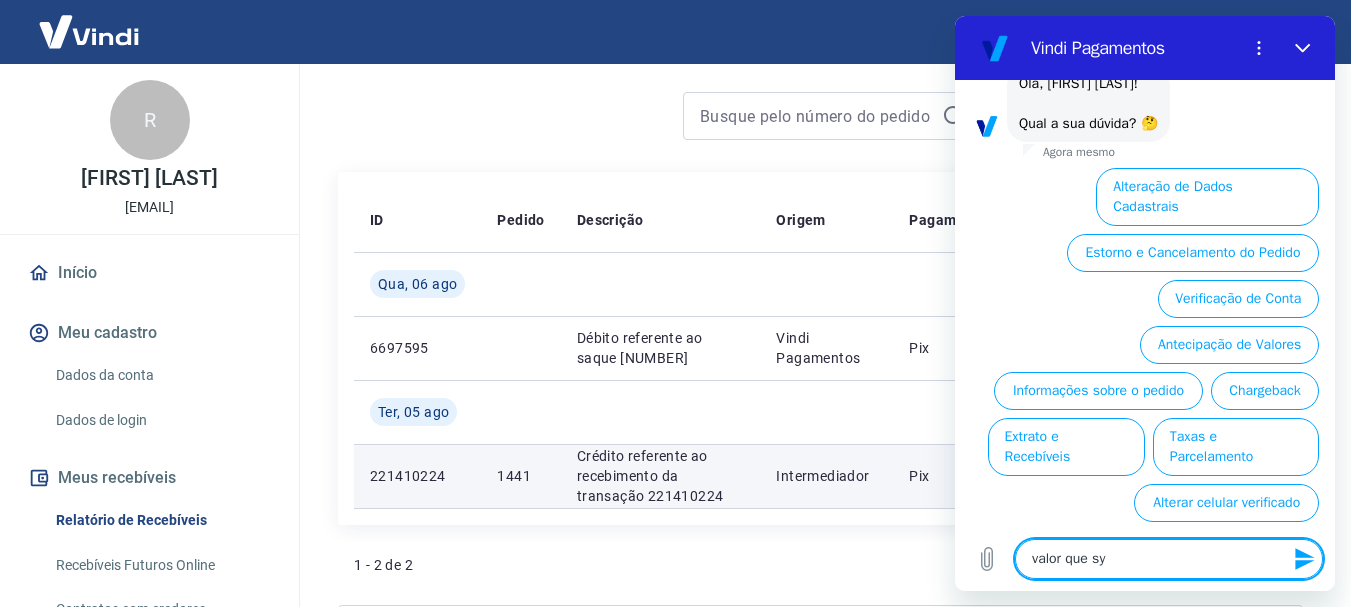 type on "valor que syu" 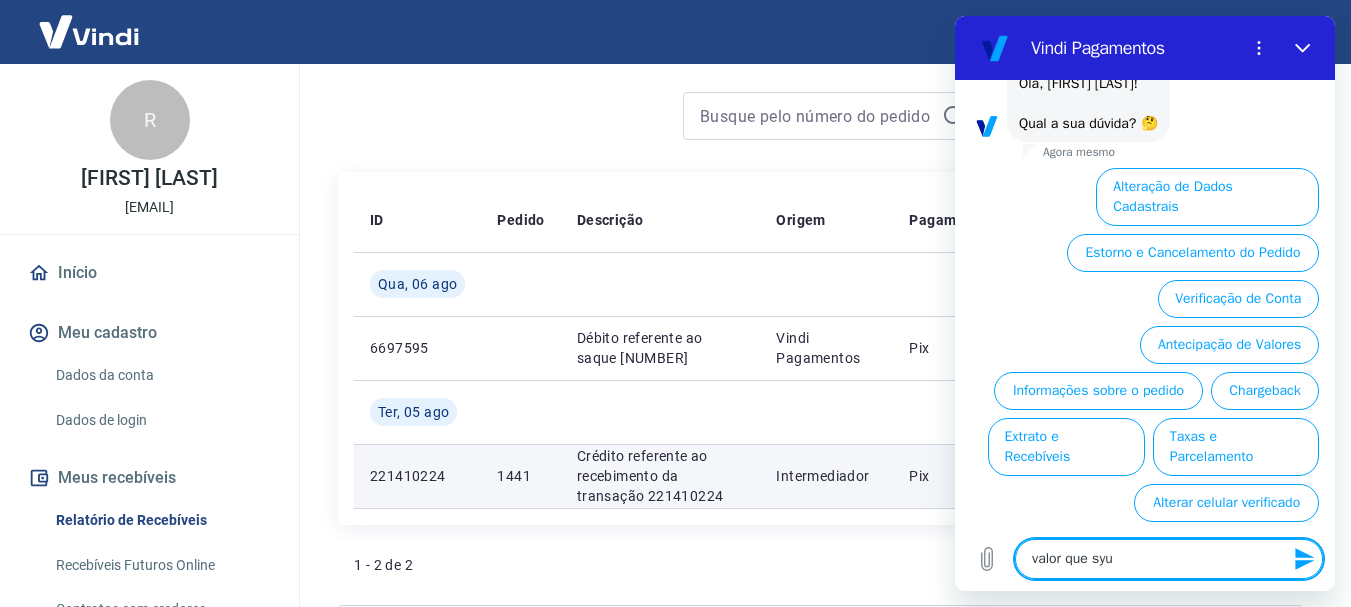 type on "valor que sy" 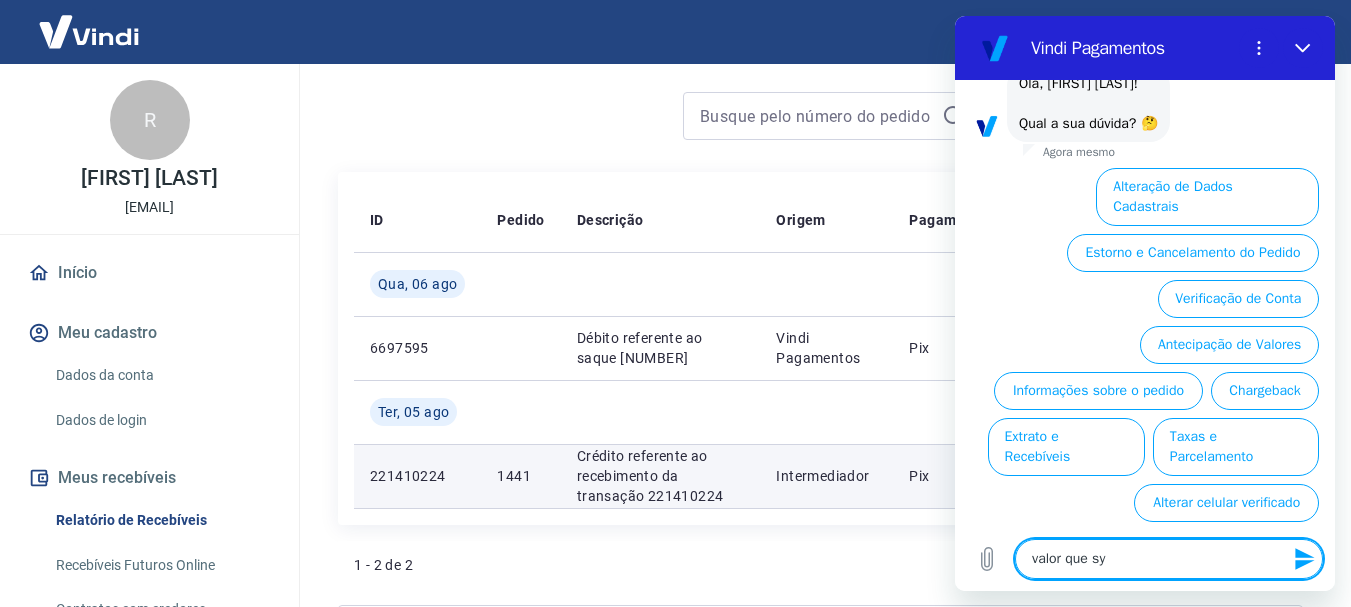 type on "valor que s" 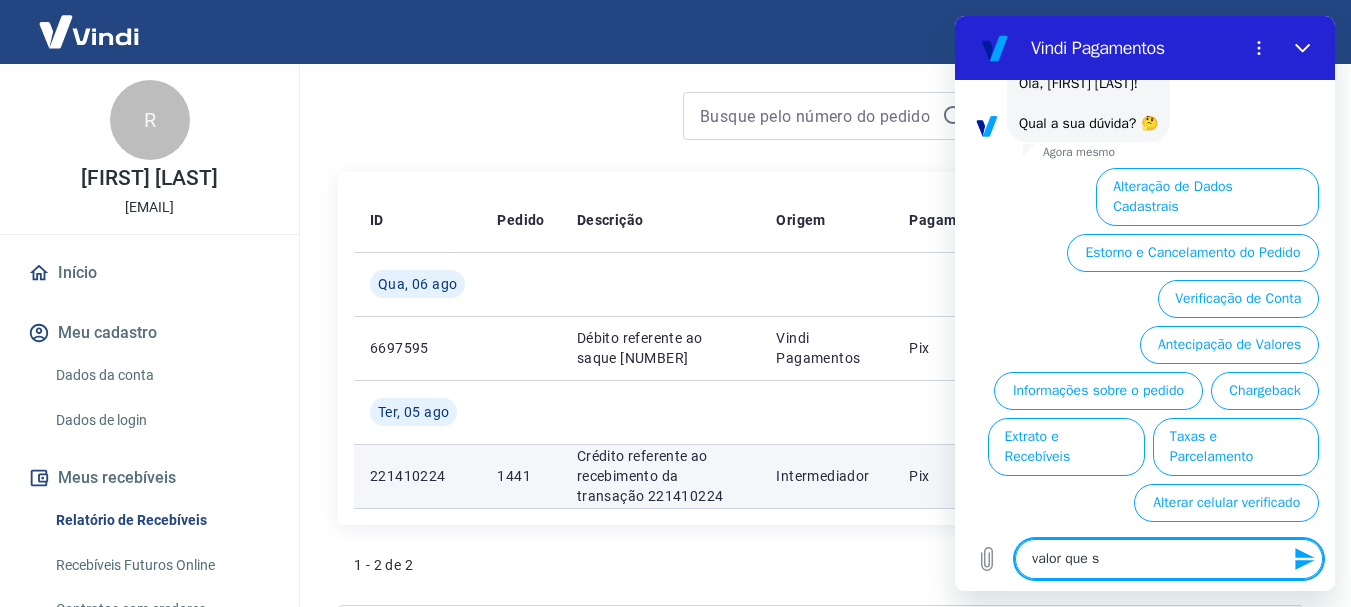 type on "valor que su" 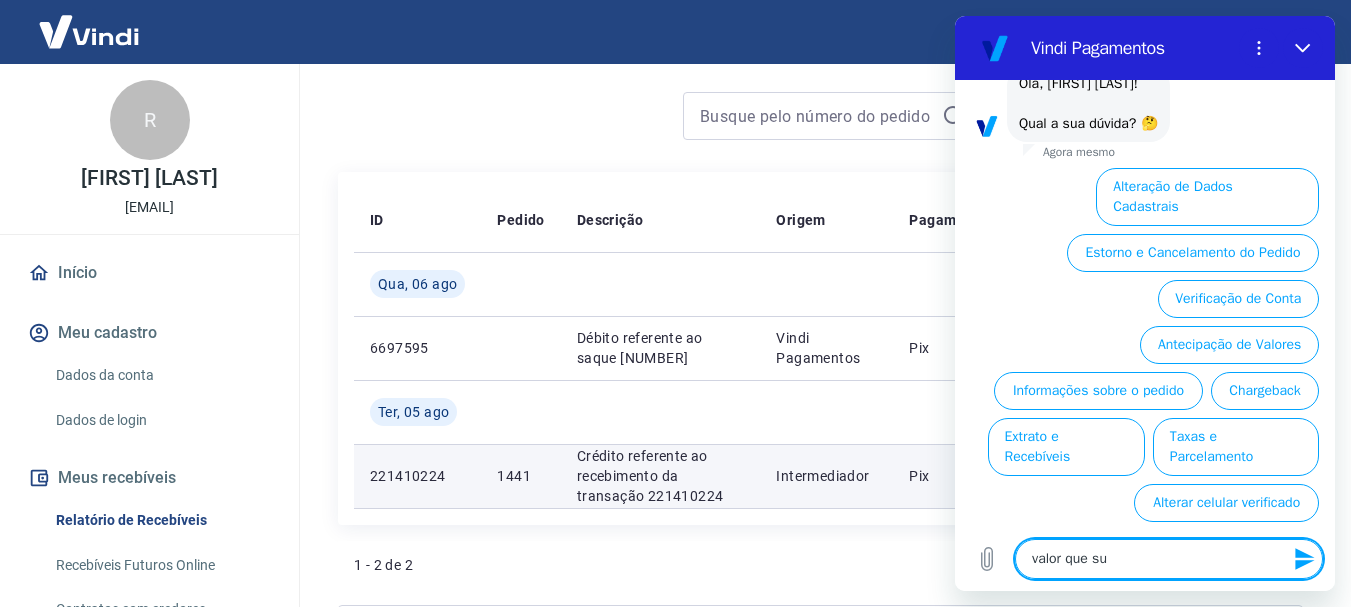 type on "valor que sum" 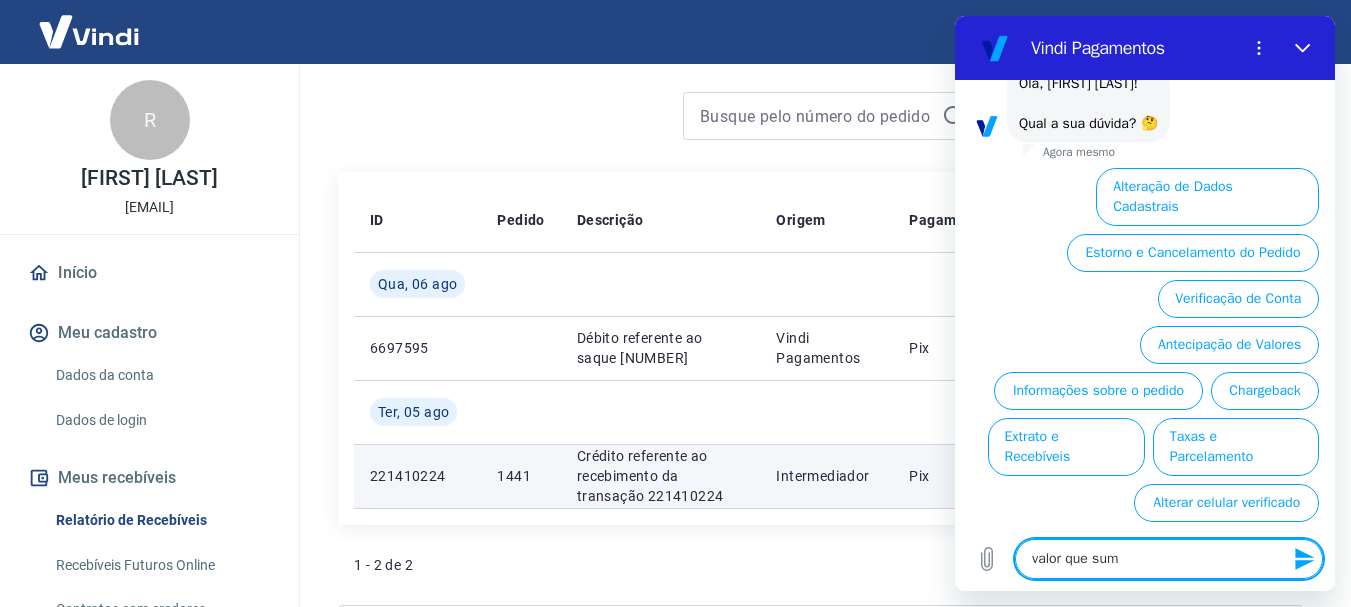 type on "valor que sumi" 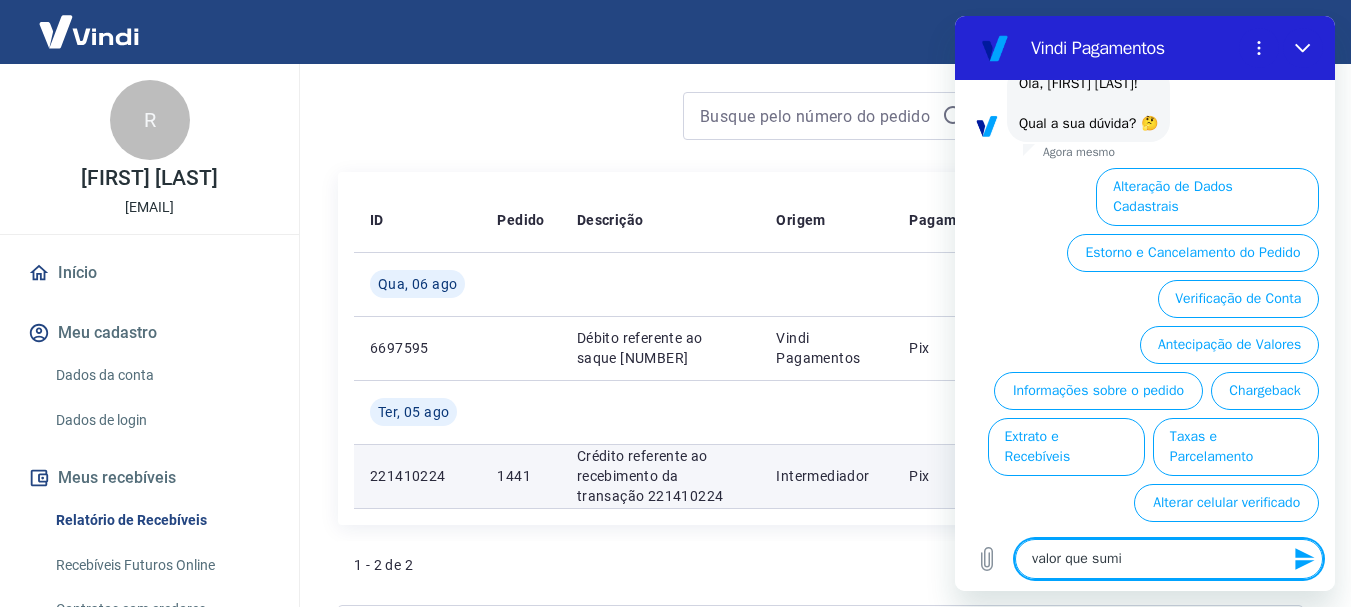 type on "valor que sumiu" 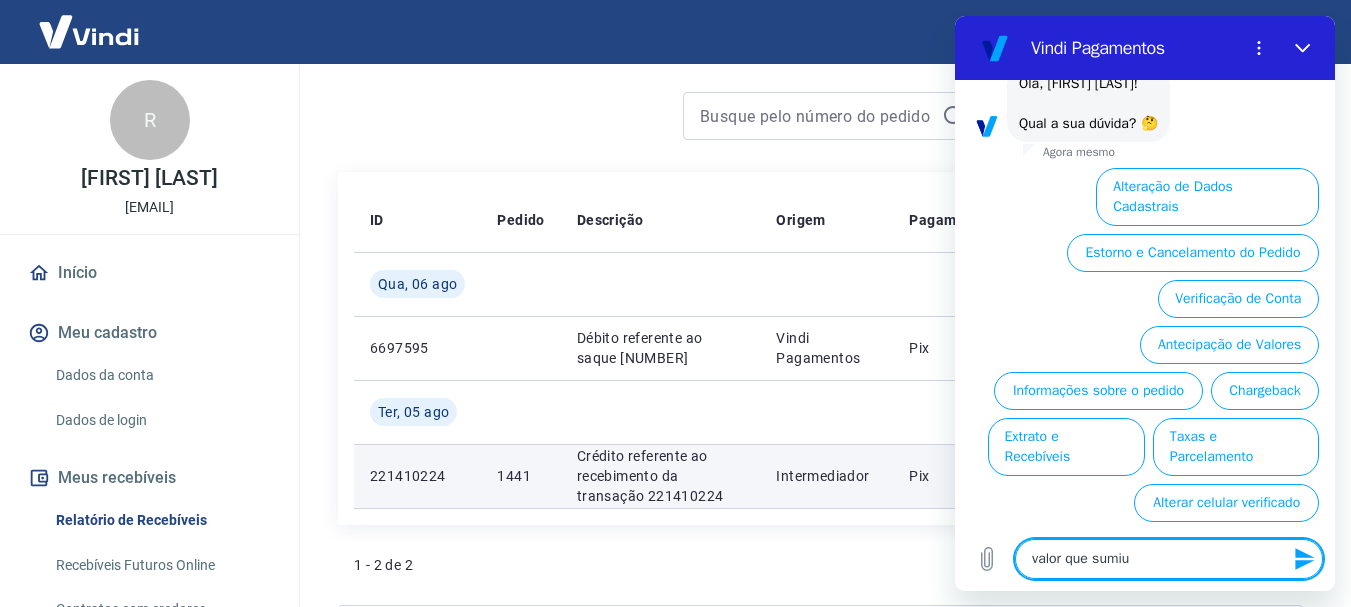 type on "valor que sumiu" 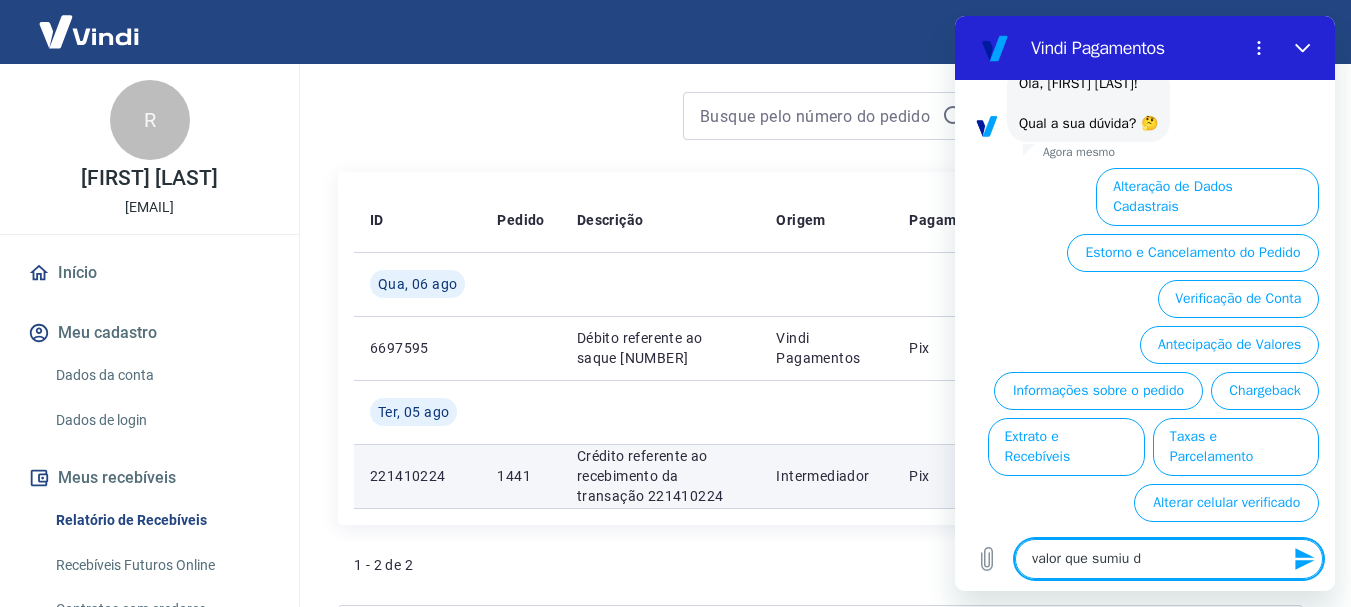type on "x" 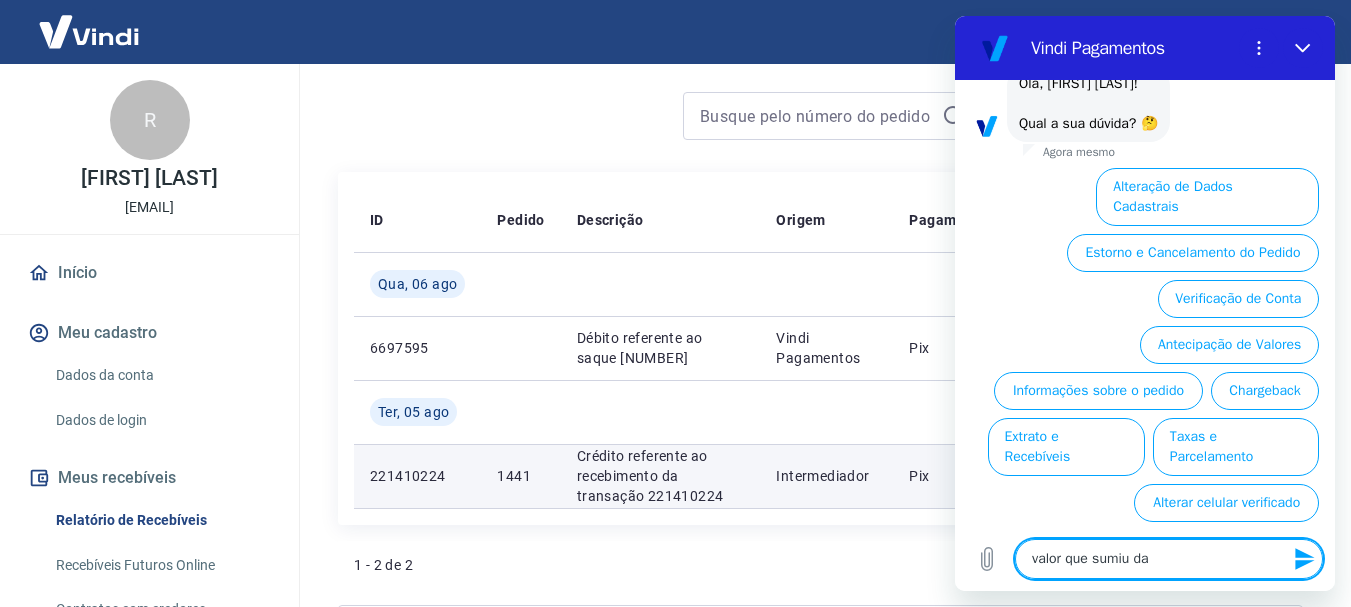 type on "valor que sumiu da" 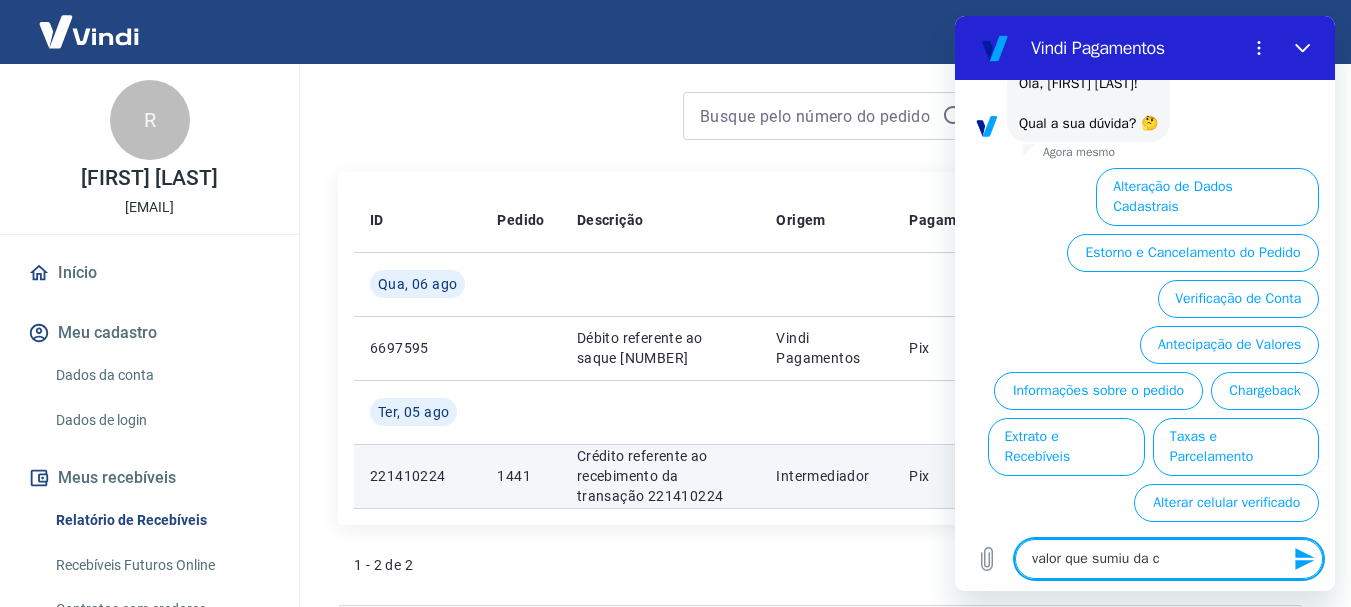 type on "valor que sumiu da co" 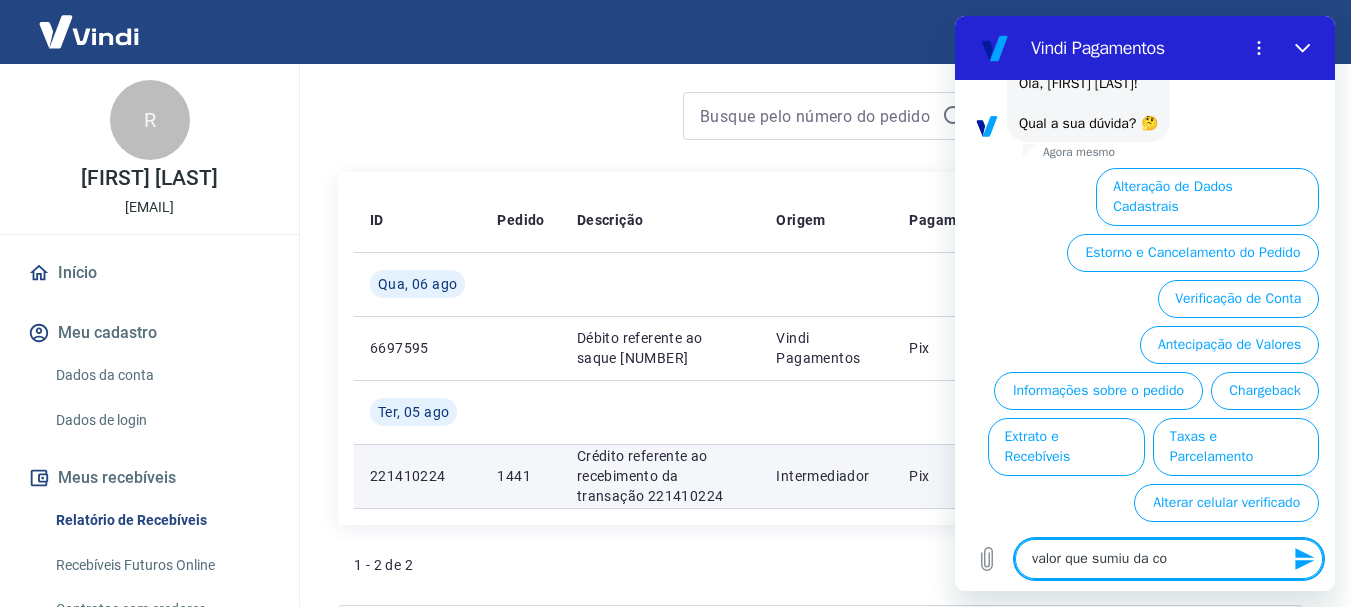 type on "x" 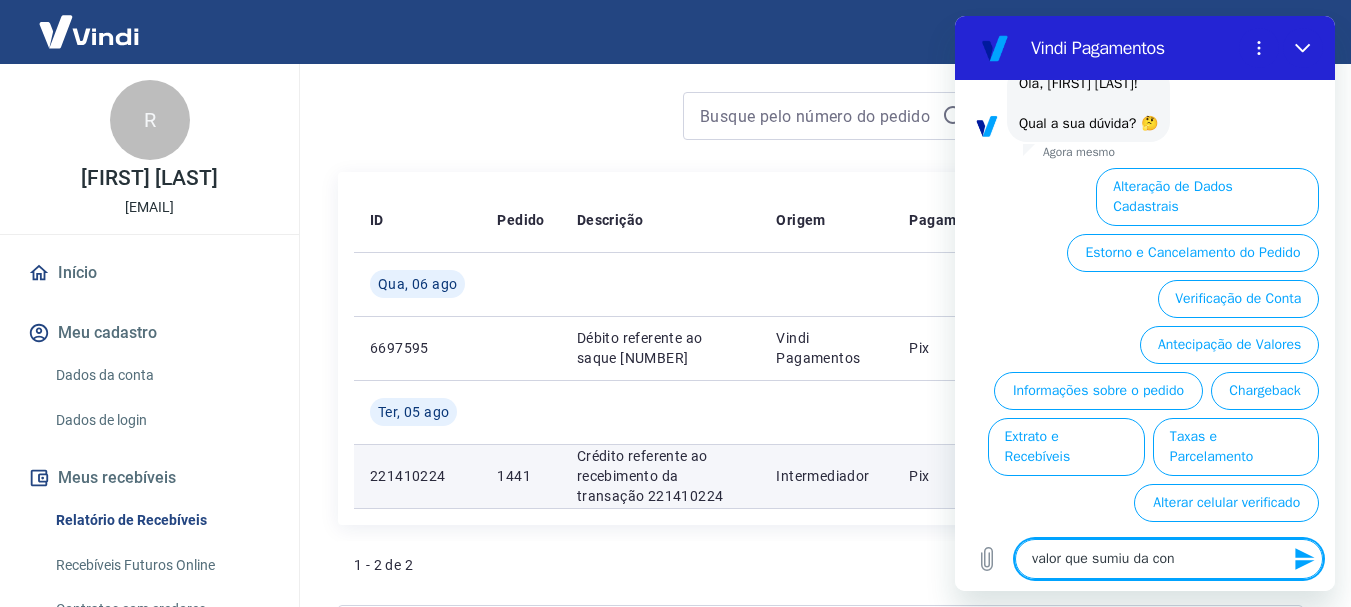 type on "valor que sumiu da cont" 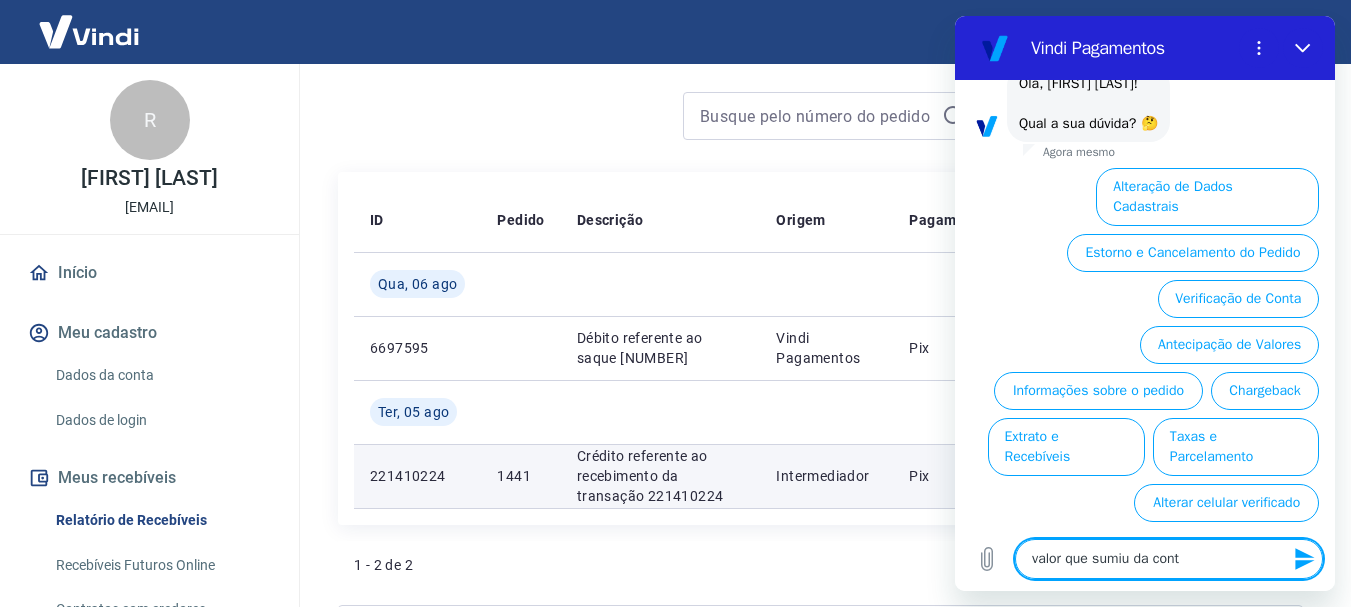 type on "valor que sumiu da conta" 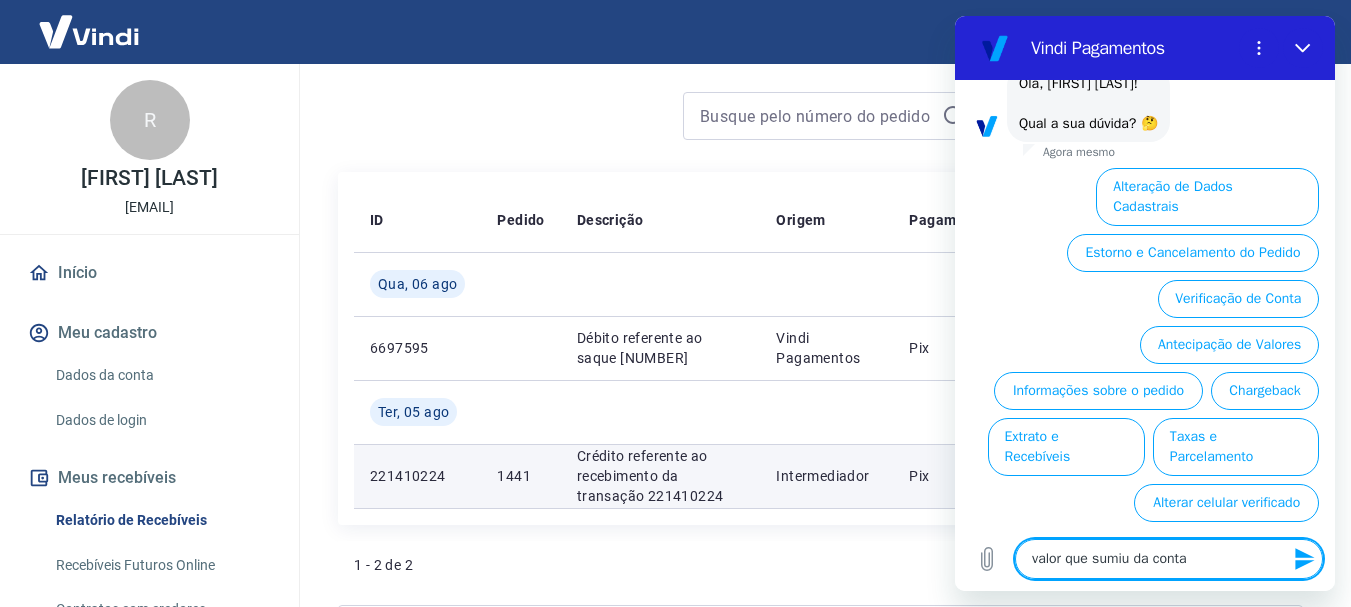 type 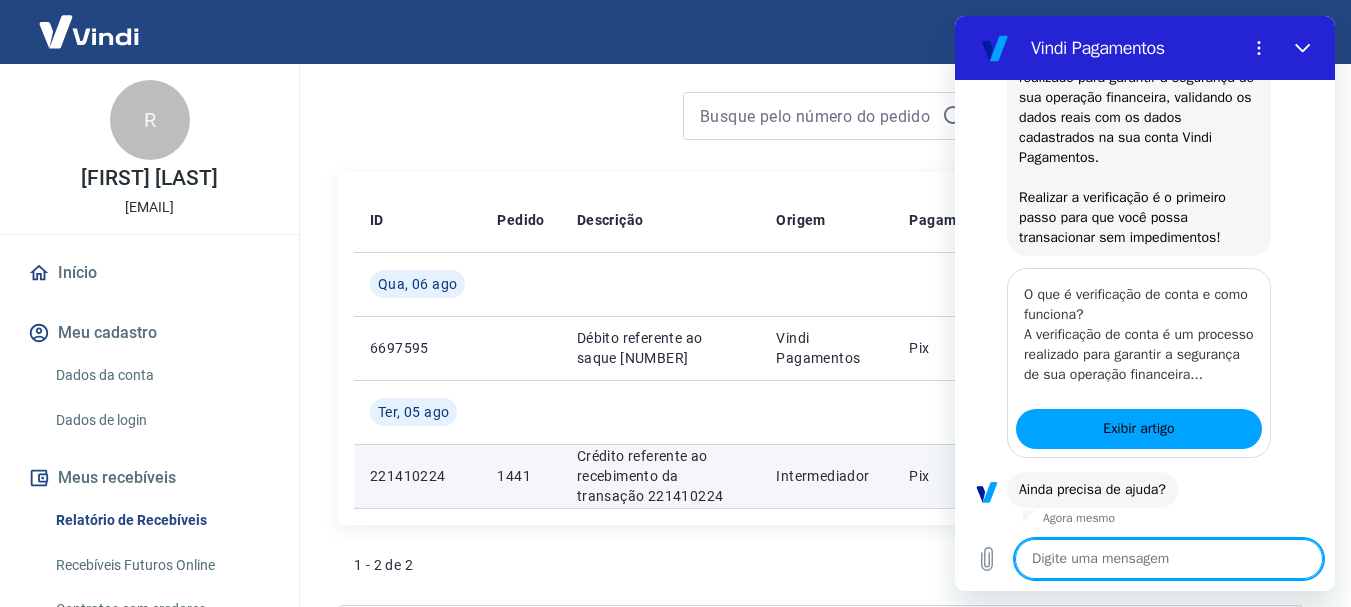 scroll, scrollTop: 370, scrollLeft: 0, axis: vertical 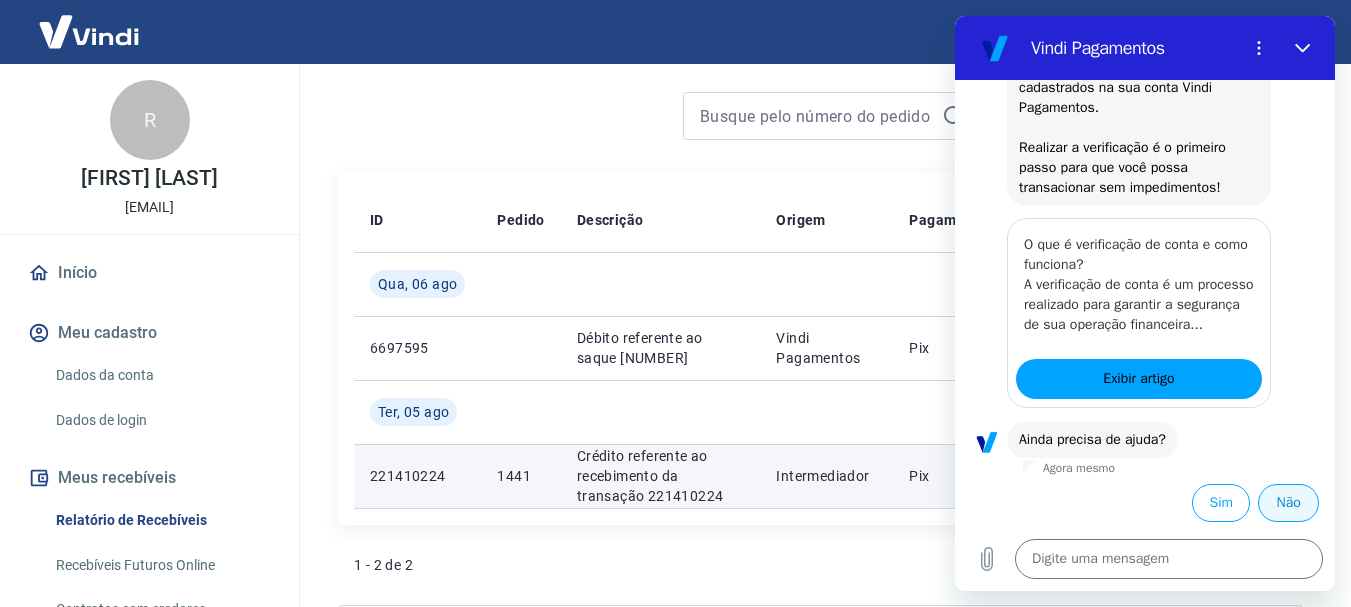 click on "Não" at bounding box center (1288, 503) 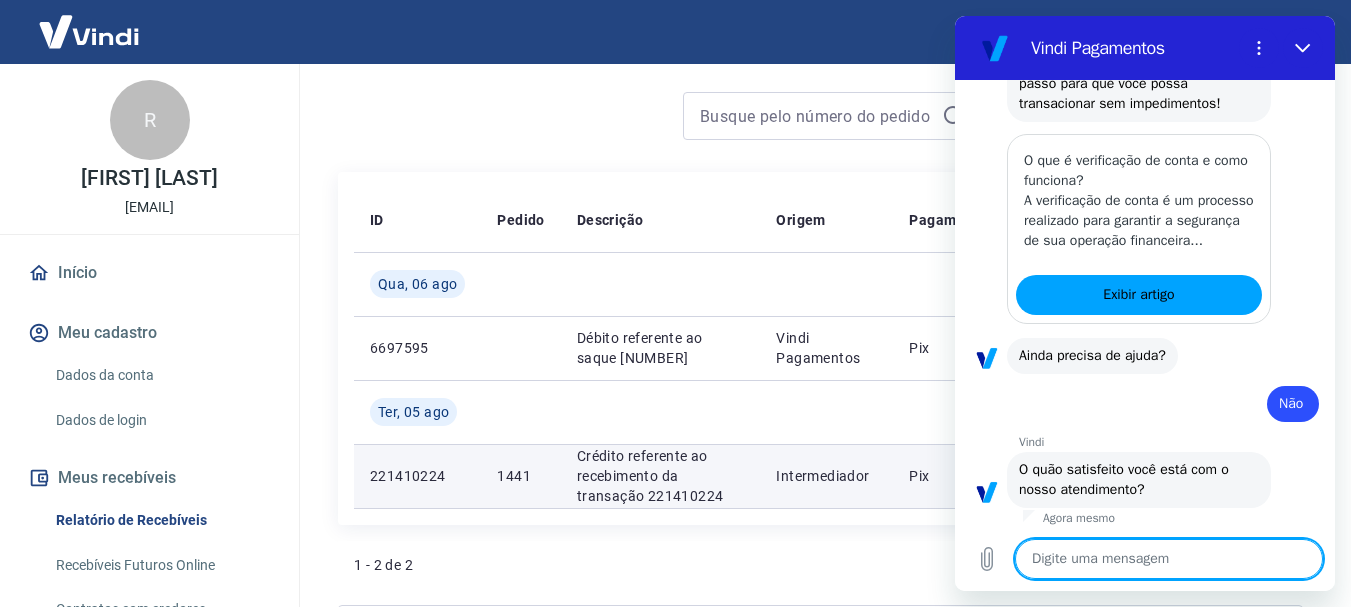 scroll, scrollTop: 550, scrollLeft: 0, axis: vertical 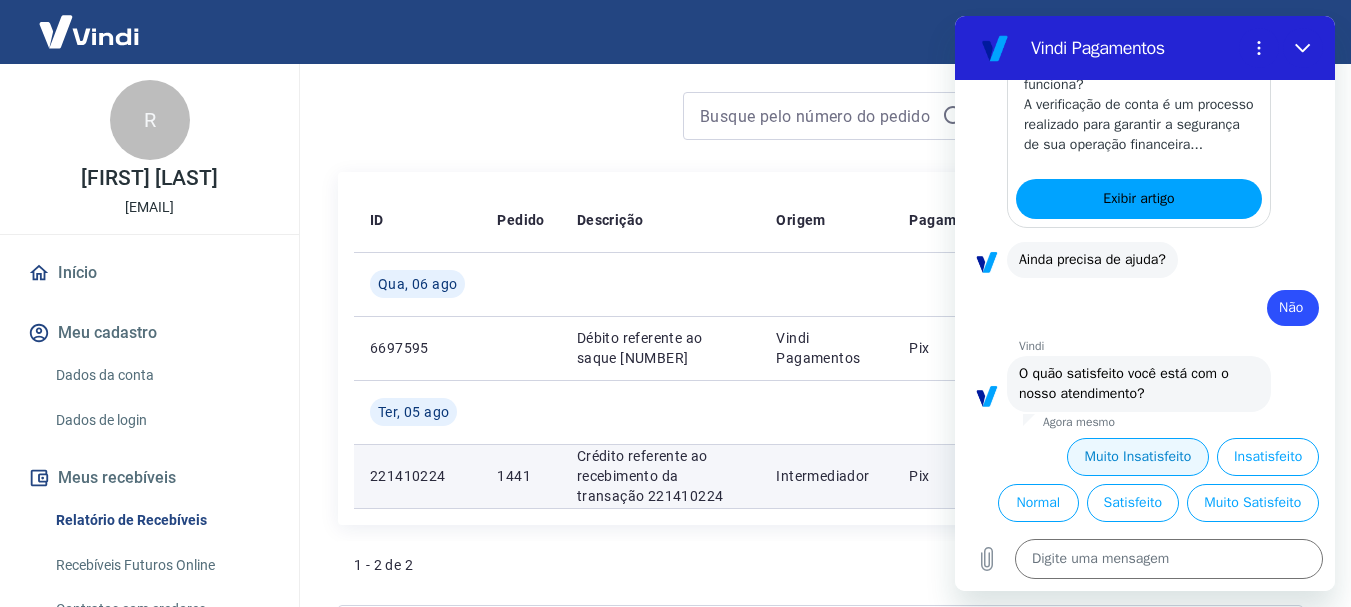 click on "Muito Insatisfeito" at bounding box center (1138, 457) 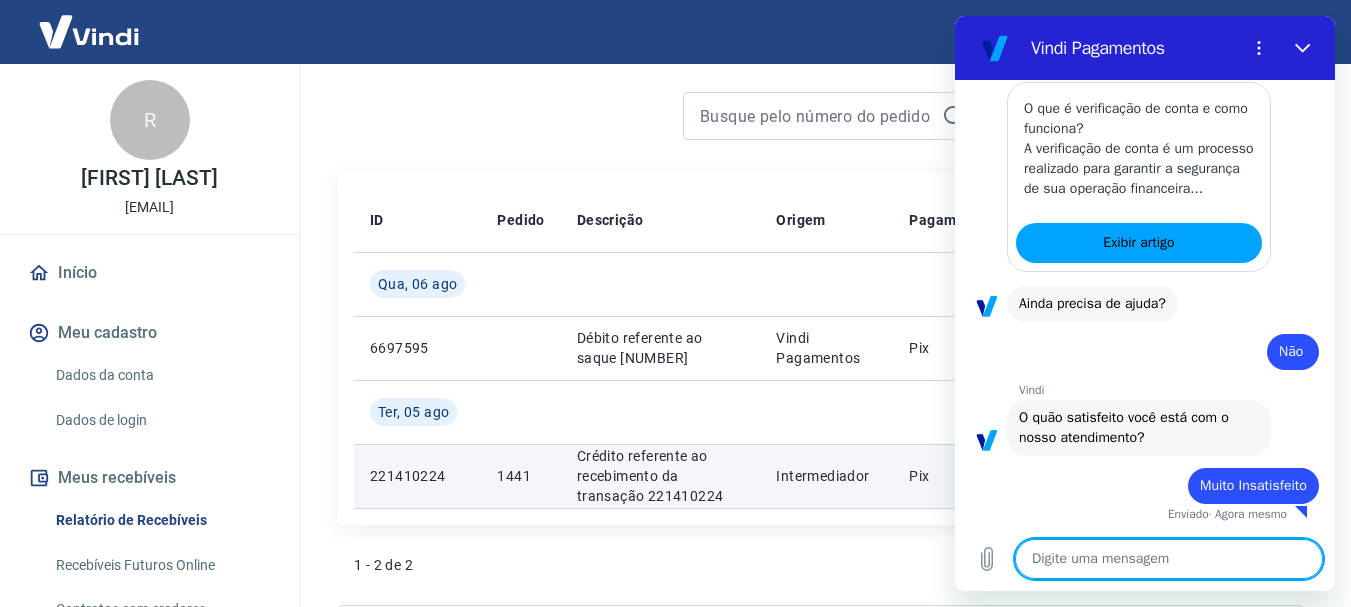 type on "x" 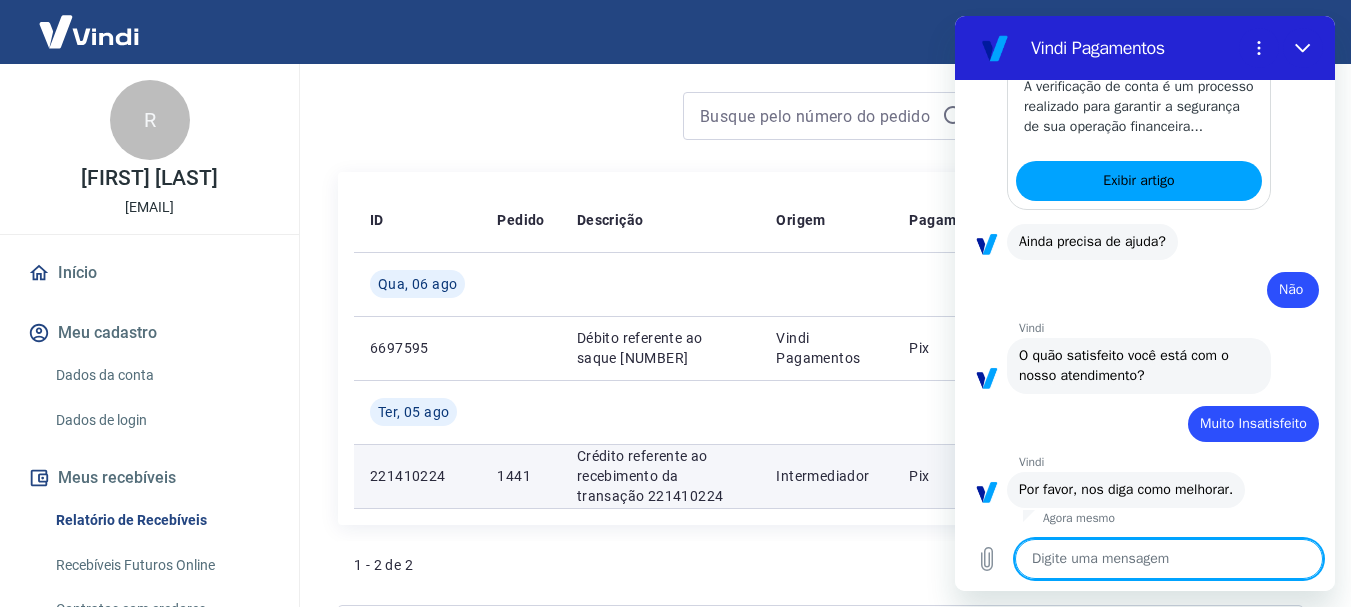 scroll, scrollTop: 572, scrollLeft: 0, axis: vertical 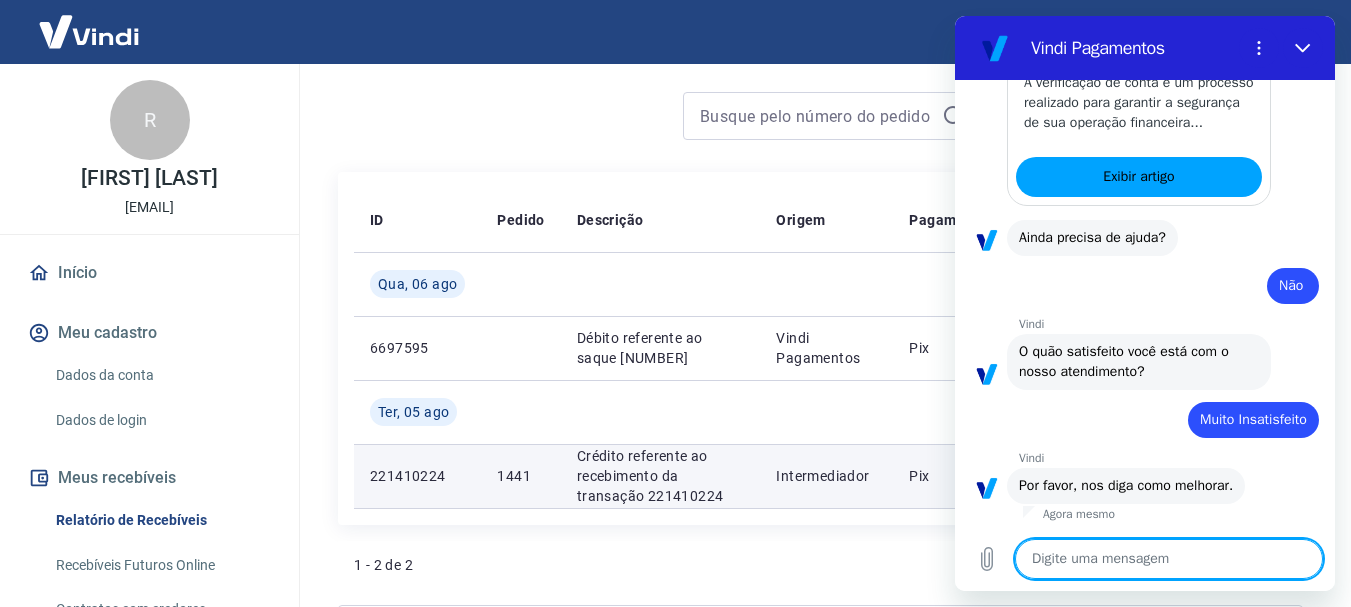 type on "q" 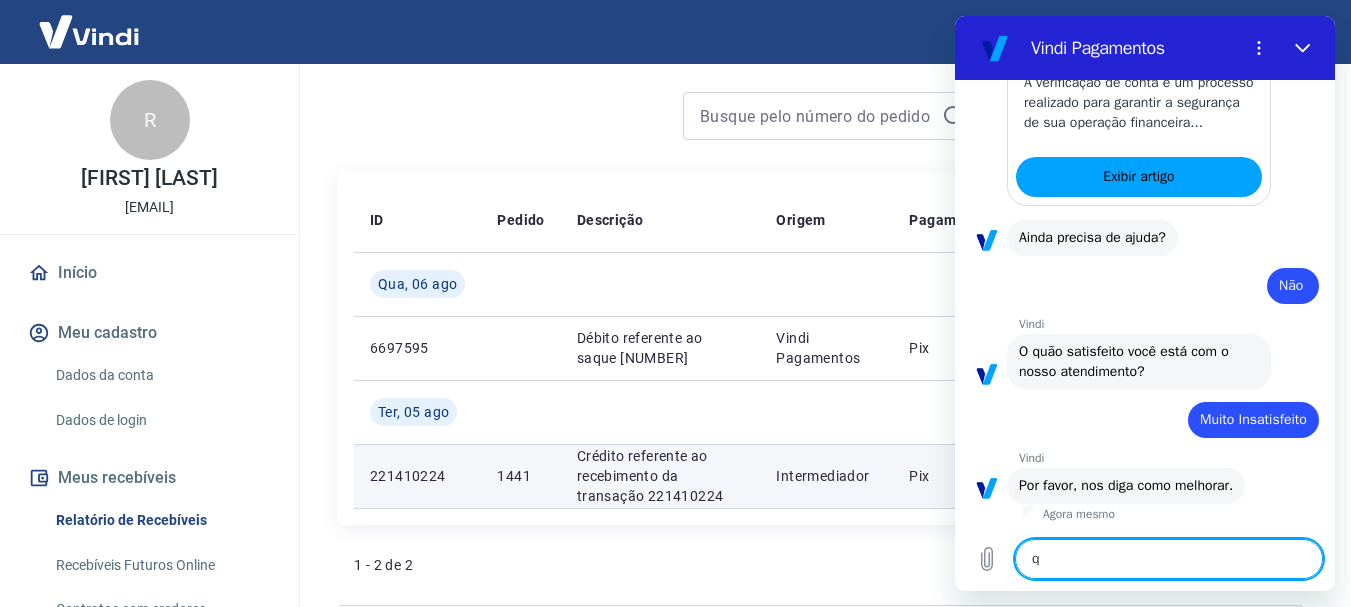 type on "qu" 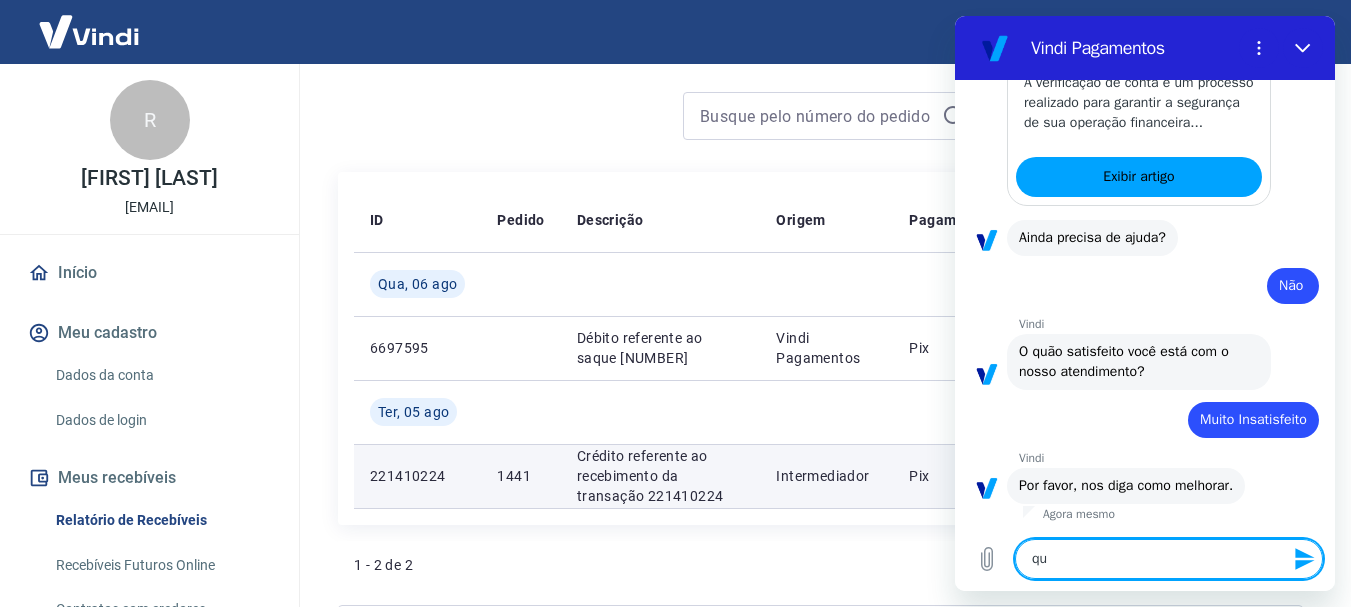 type on "que" 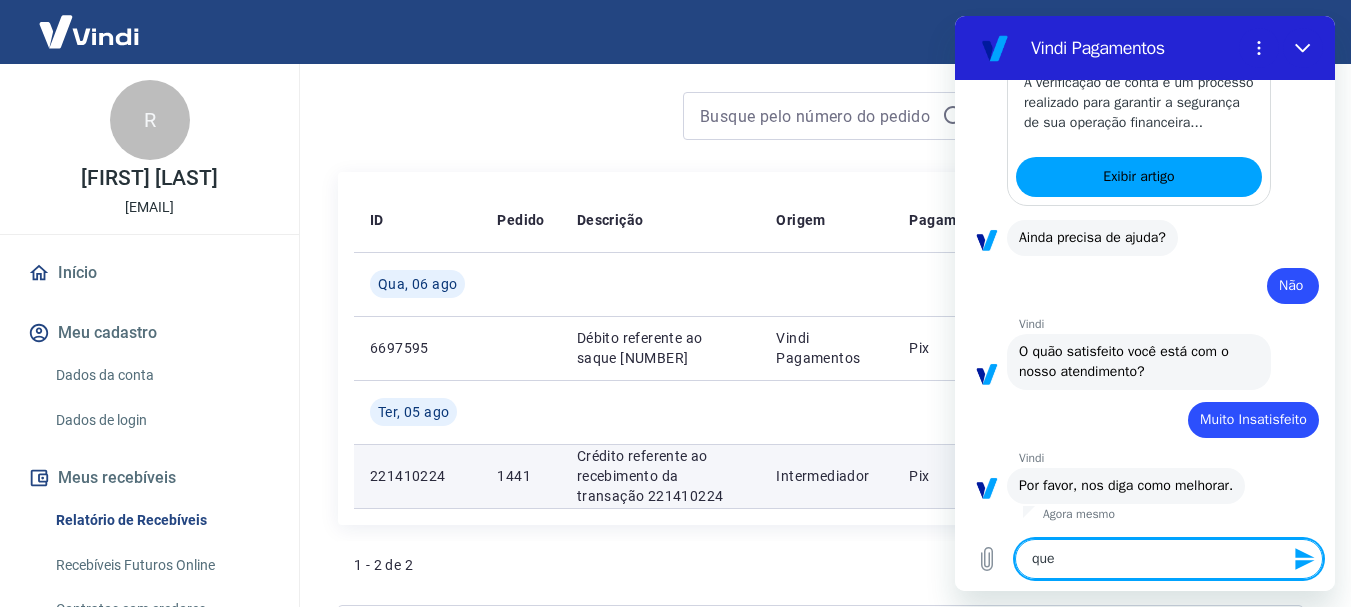 type on "quer" 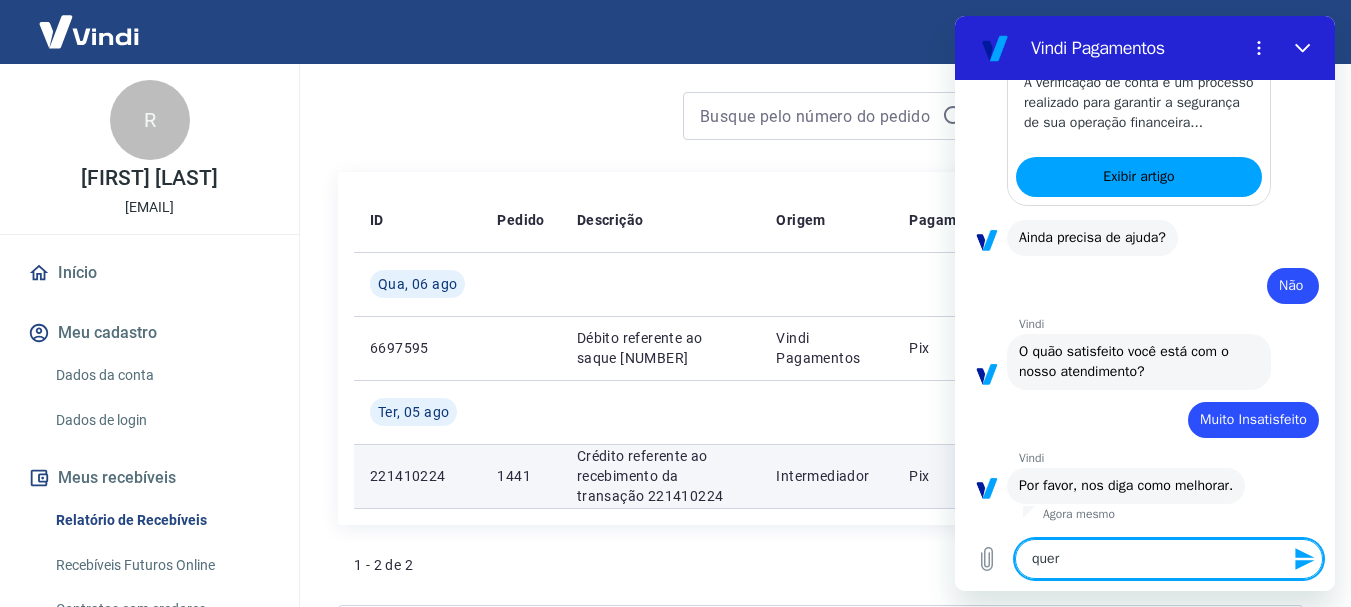 type on "x" 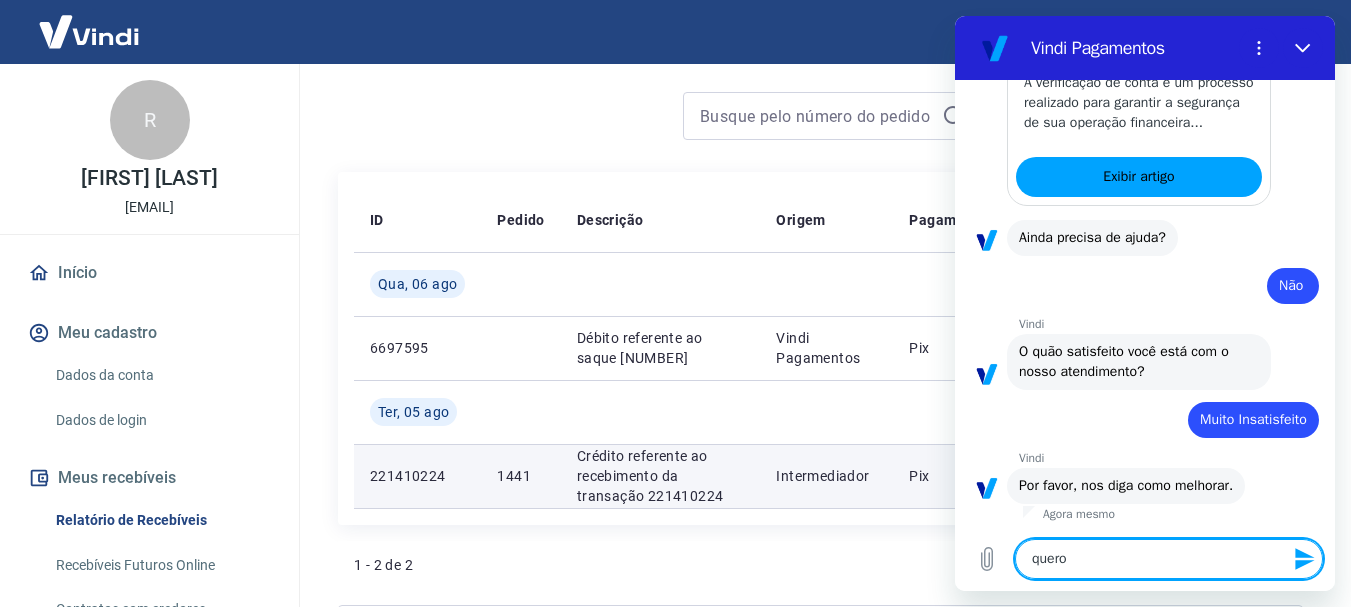 type on "quero" 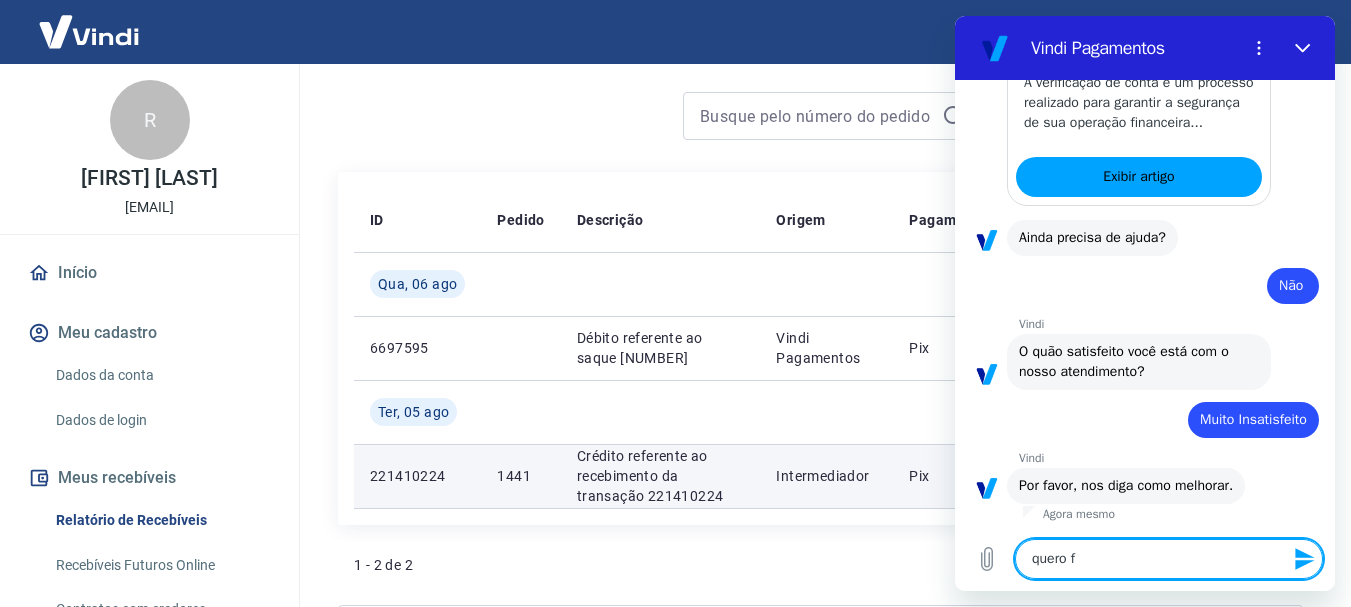 type 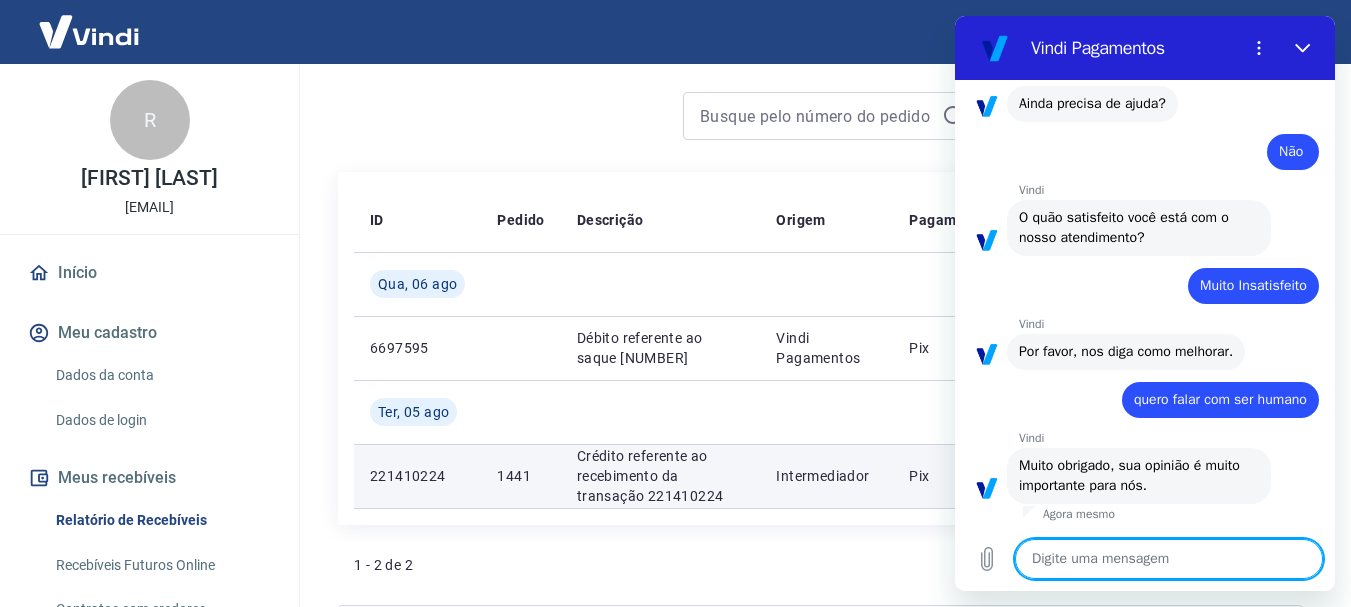scroll, scrollTop: 706, scrollLeft: 0, axis: vertical 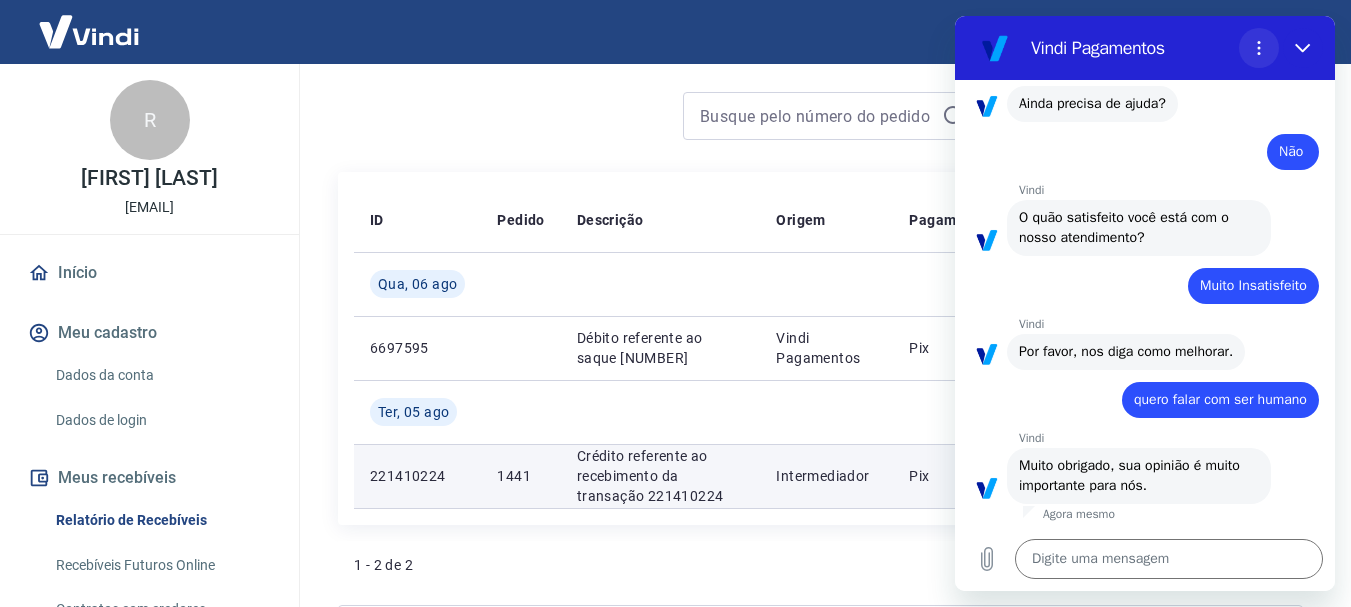 click 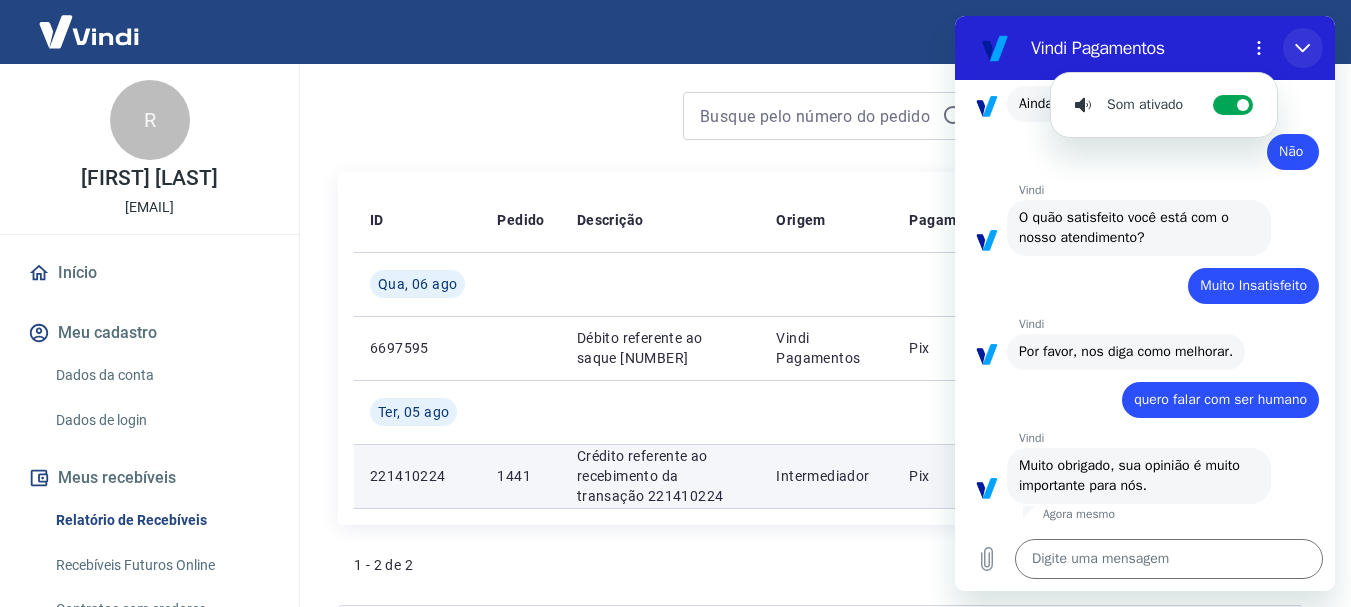 click 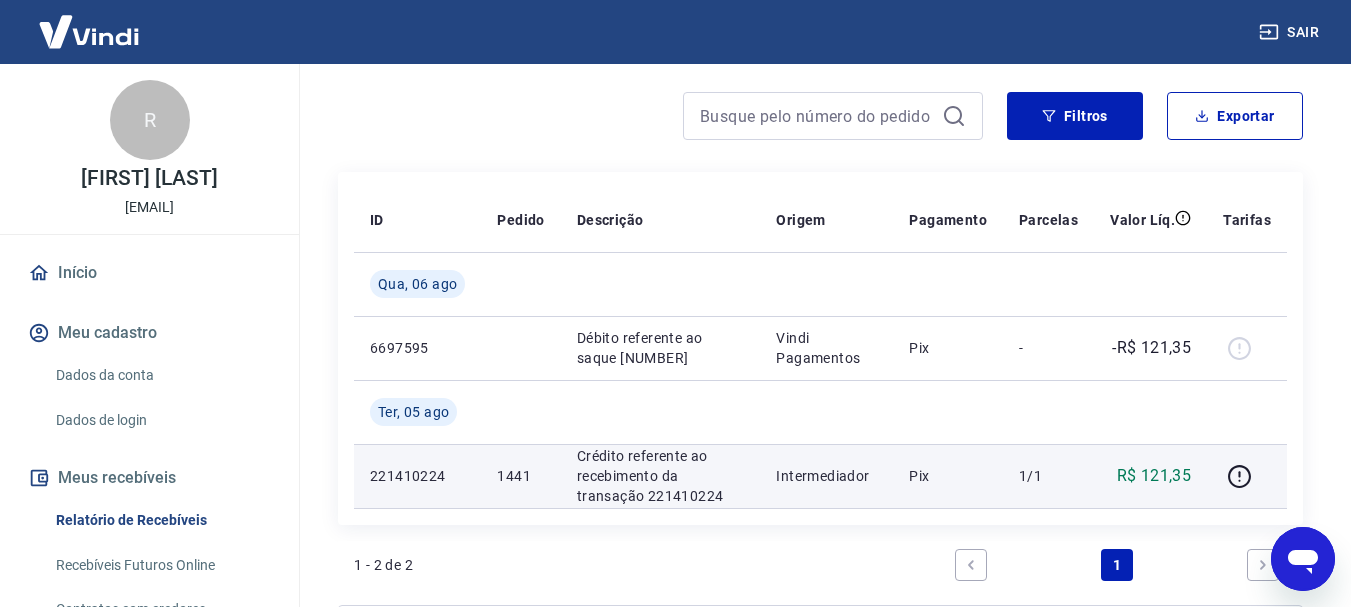 click on "Início / Meus Recebíveis / Relatório de Recebíveis Relatório de Recebíveis Saiba como funciona a programação dos recebimentos Saiba como funciona a programação dos recebimentos Filtros Exportar ID Pedido Descrição Origem Pagamento Parcelas Valor Líq. Tarifas Qua, 06 ago [NUMBER] Débito referente ao saque [NUMBER] Vindi Pagamentos Pix - -[CURRENCY] Ter, 05 ago [NUMBER] [NUMBER] Crédito referente ao recebimento da transação [NUMBER] Intermediador Pix 1/1 [CURRENCY] 1 - 2 de 2 1   Extratos Antigos Para ver lançamentos de recebíveis retroativos ao lançamento do extrato unificado,   você pode acessar os extratos antigos por meio de pagamento (Pix e Cartões). Acesse Extratos Antigos" at bounding box center [820, 329] 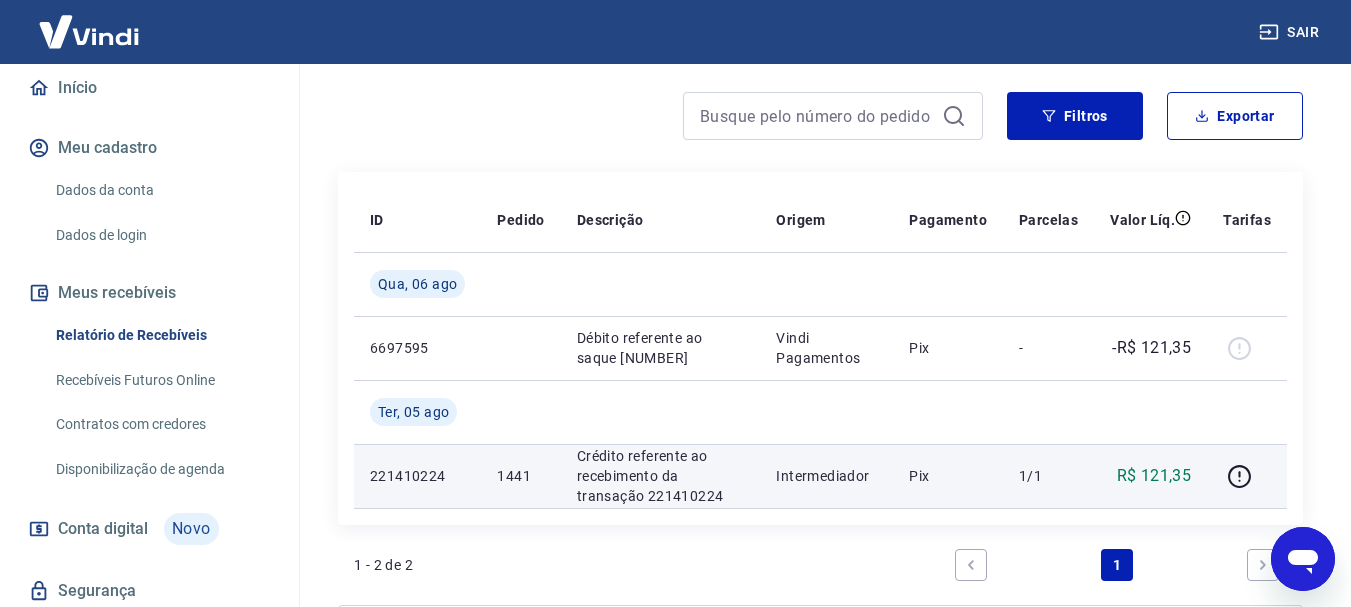 scroll, scrollTop: 251, scrollLeft: 0, axis: vertical 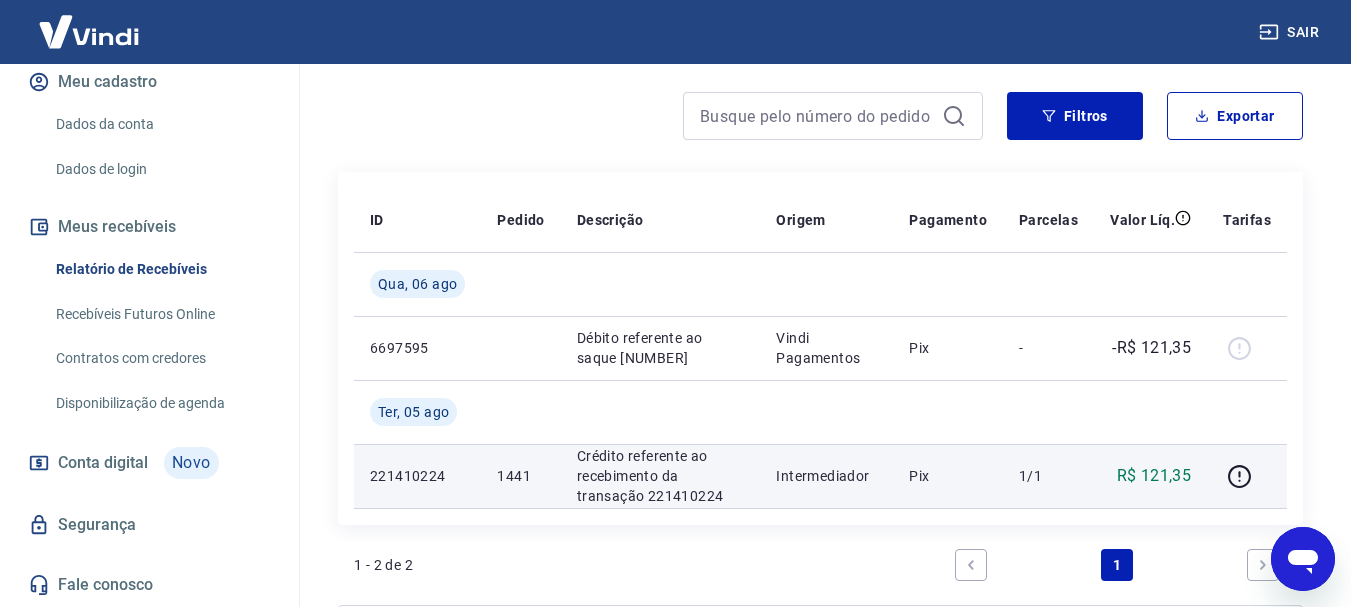 click on "Fale conosco" at bounding box center [149, 585] 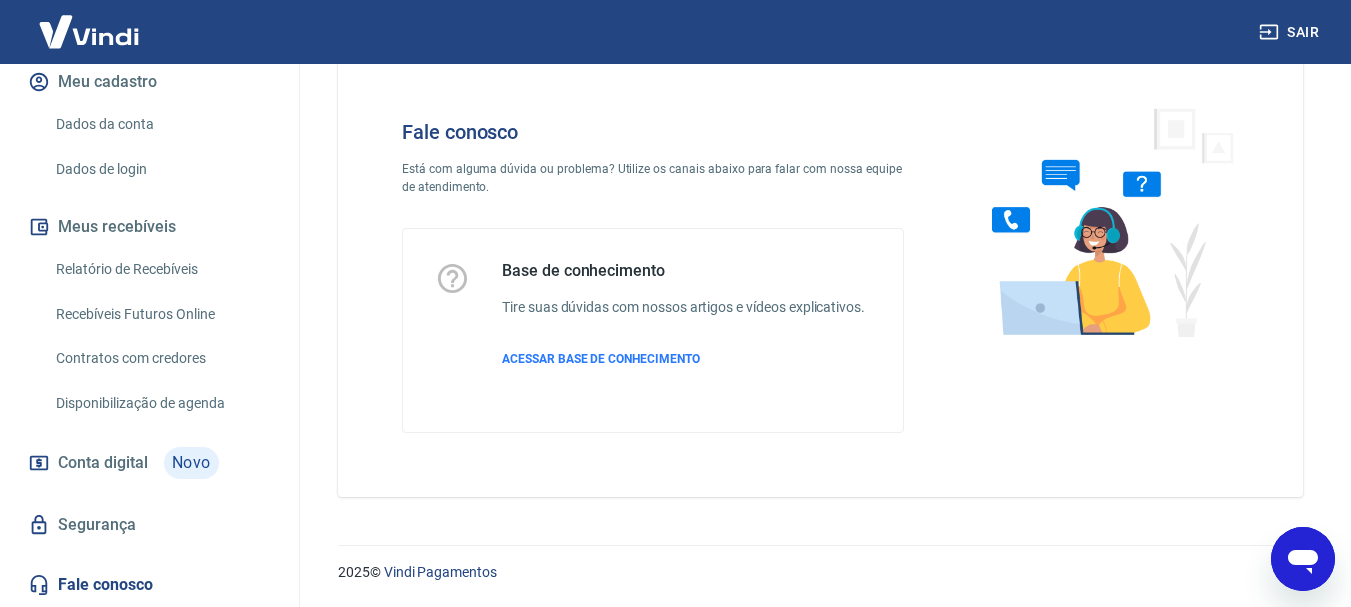 scroll, scrollTop: 48, scrollLeft: 0, axis: vertical 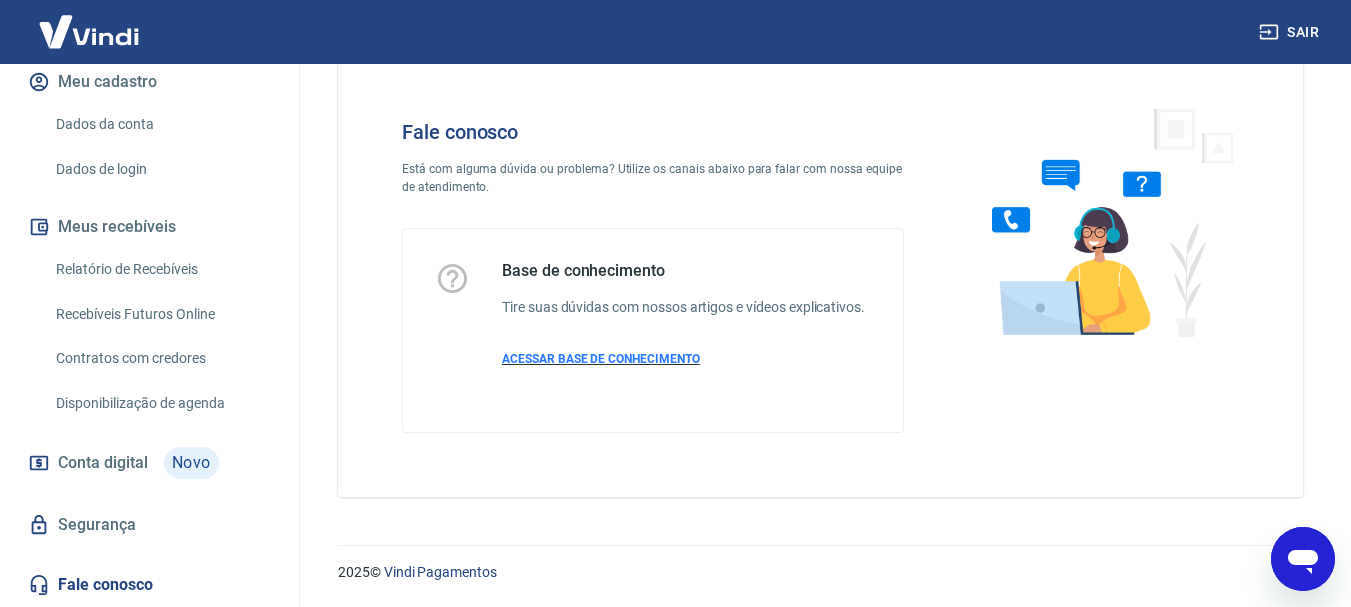 click on "ACESSAR BASE DE CONHECIMENTO" at bounding box center (601, 359) 